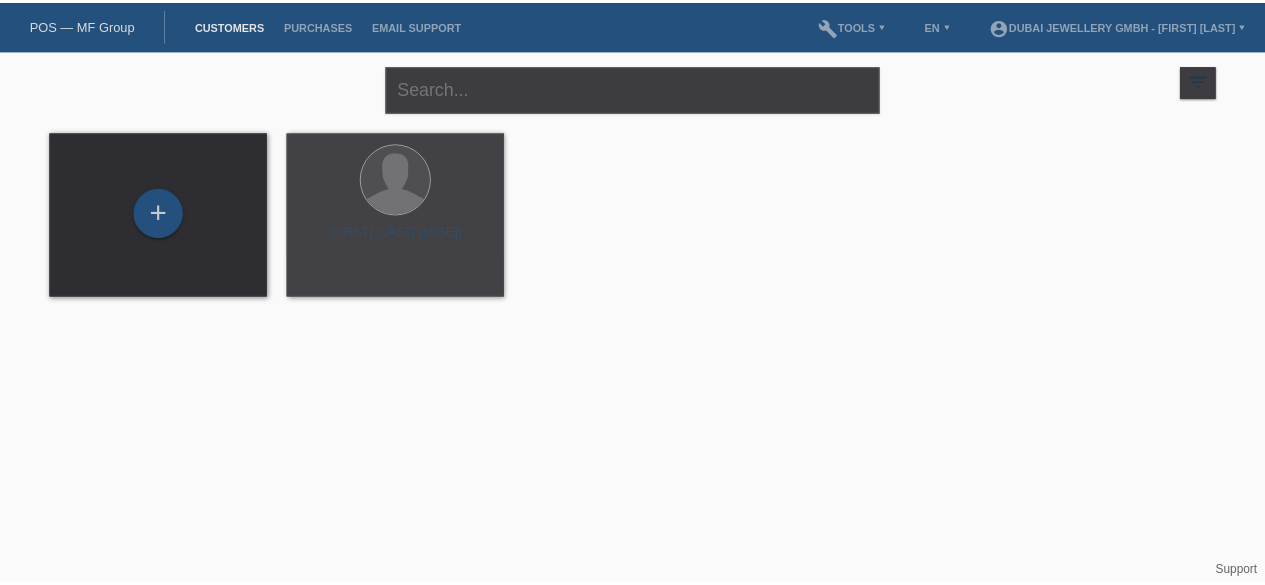 scroll, scrollTop: 0, scrollLeft: 0, axis: both 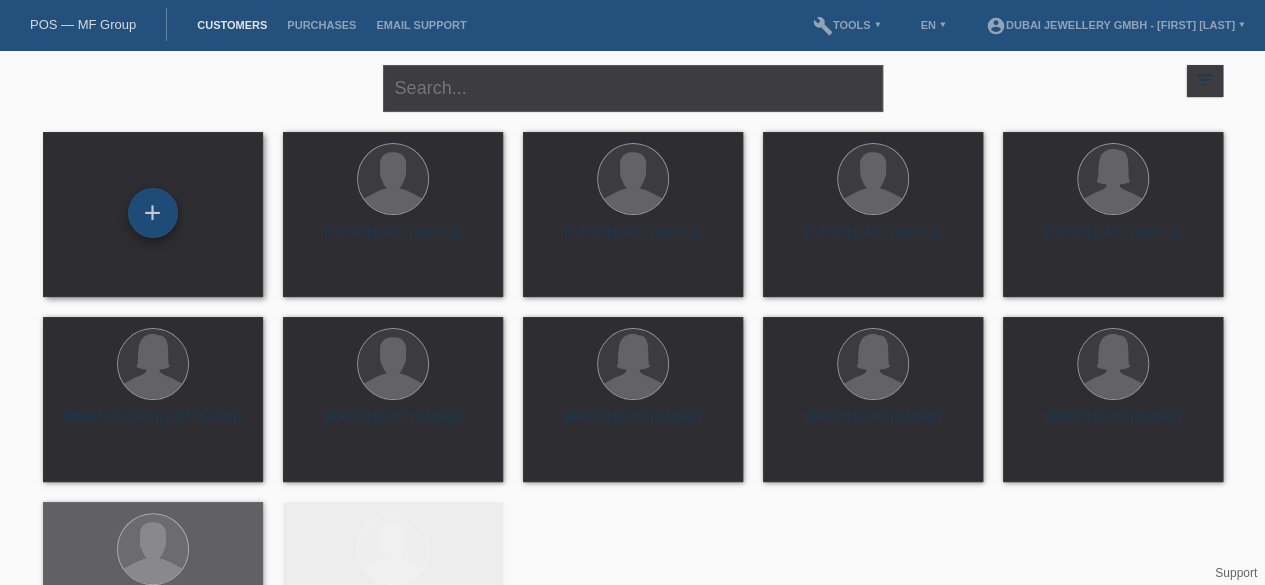 click on "+" at bounding box center [153, 213] 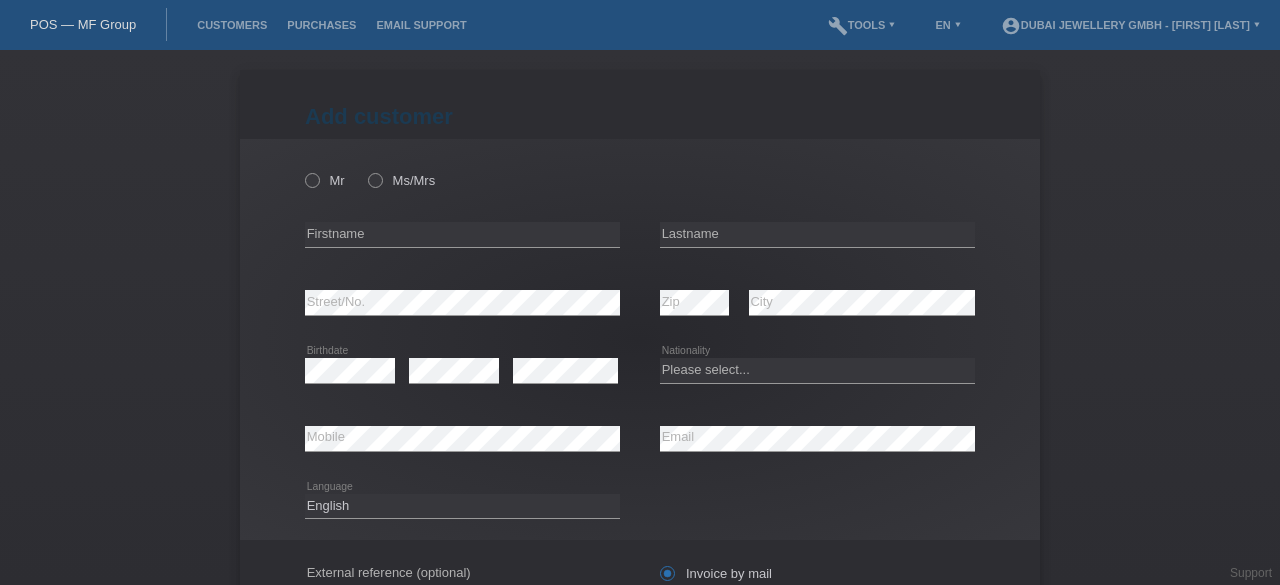 scroll, scrollTop: 0, scrollLeft: 0, axis: both 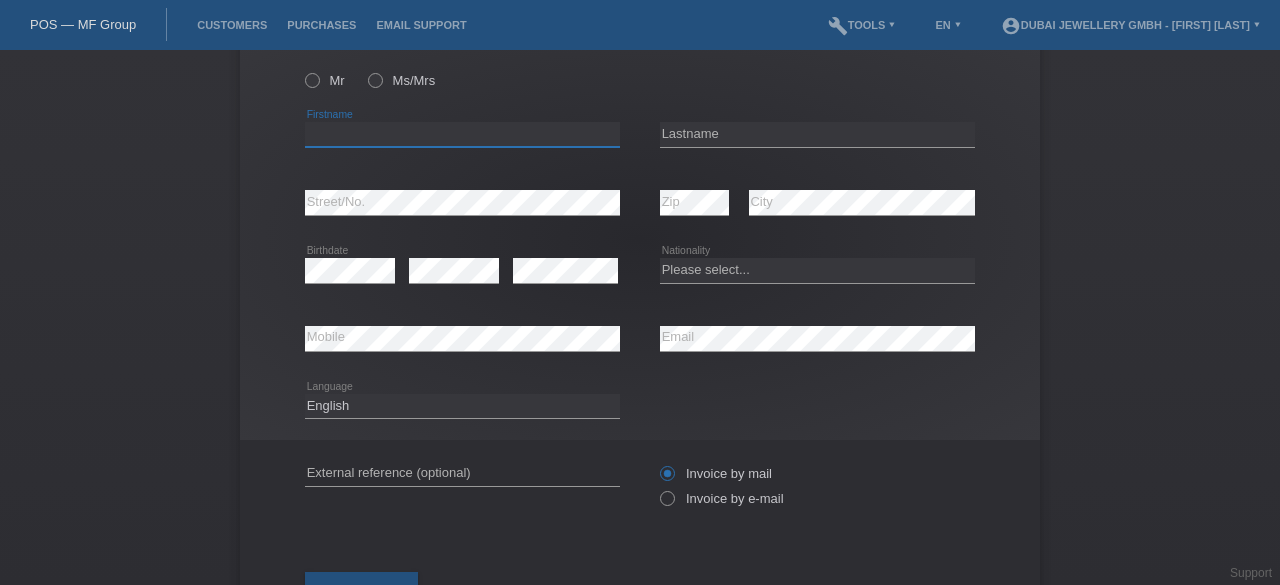 click at bounding box center (462, 134) 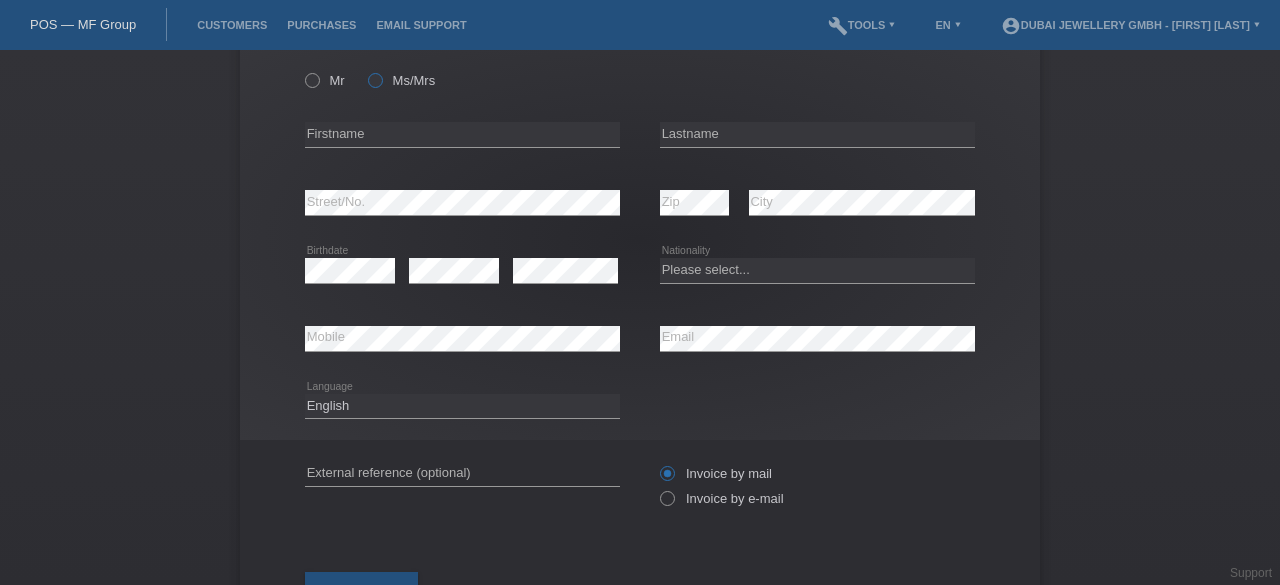 click on "Ms/Mrs" at bounding box center (325, 80) 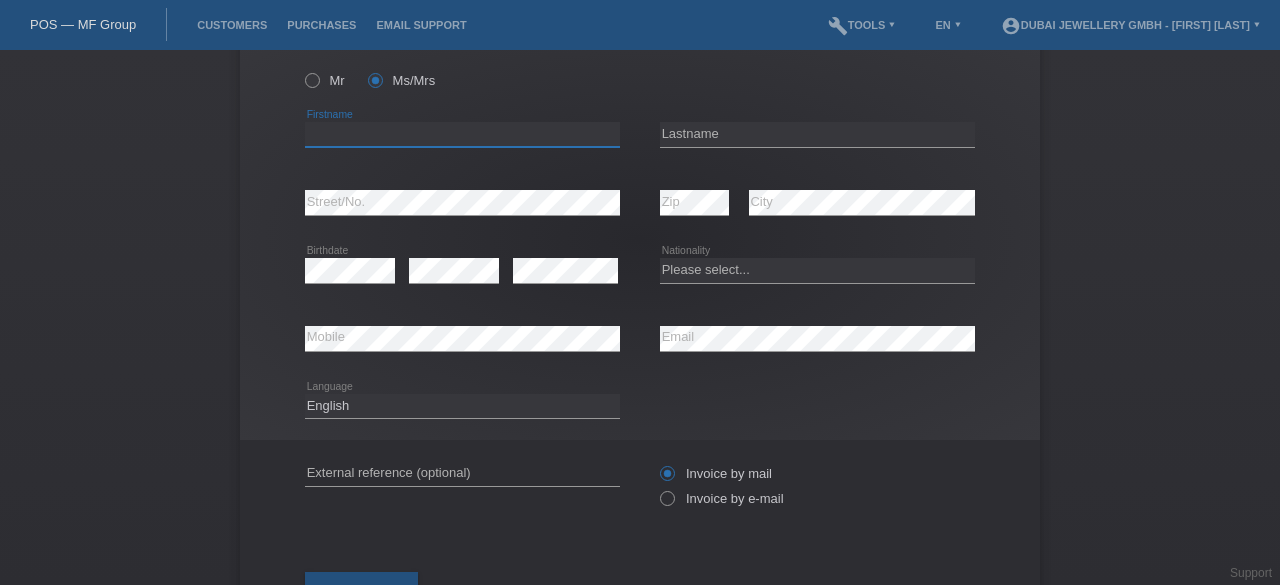 click at bounding box center [462, 134] 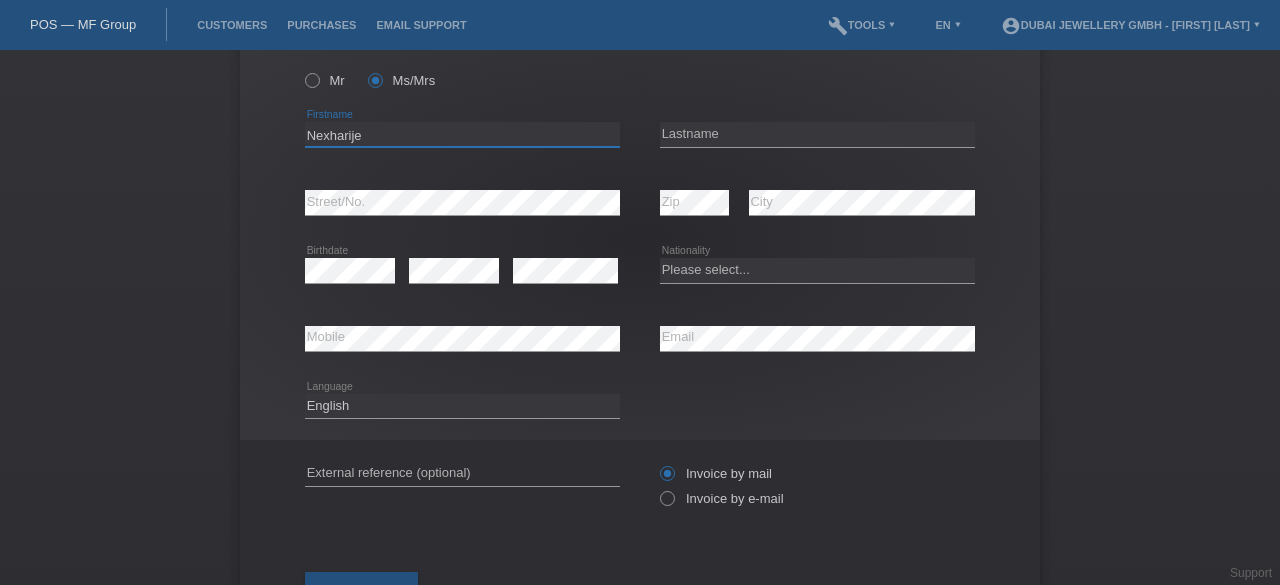 type on "[NAME]" 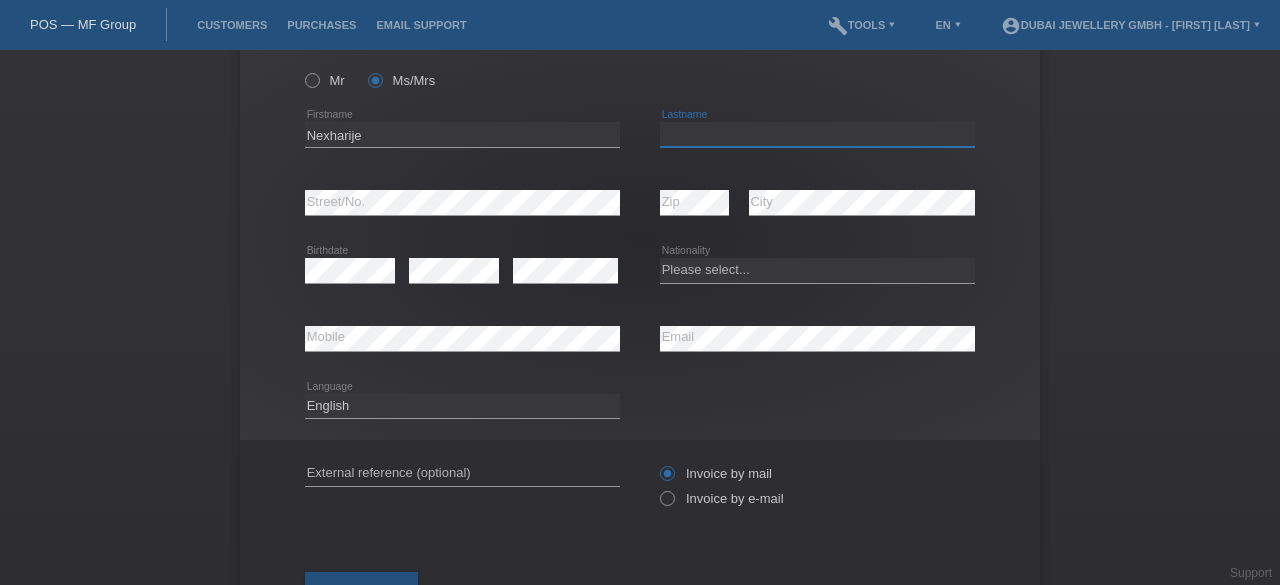 click at bounding box center [817, 134] 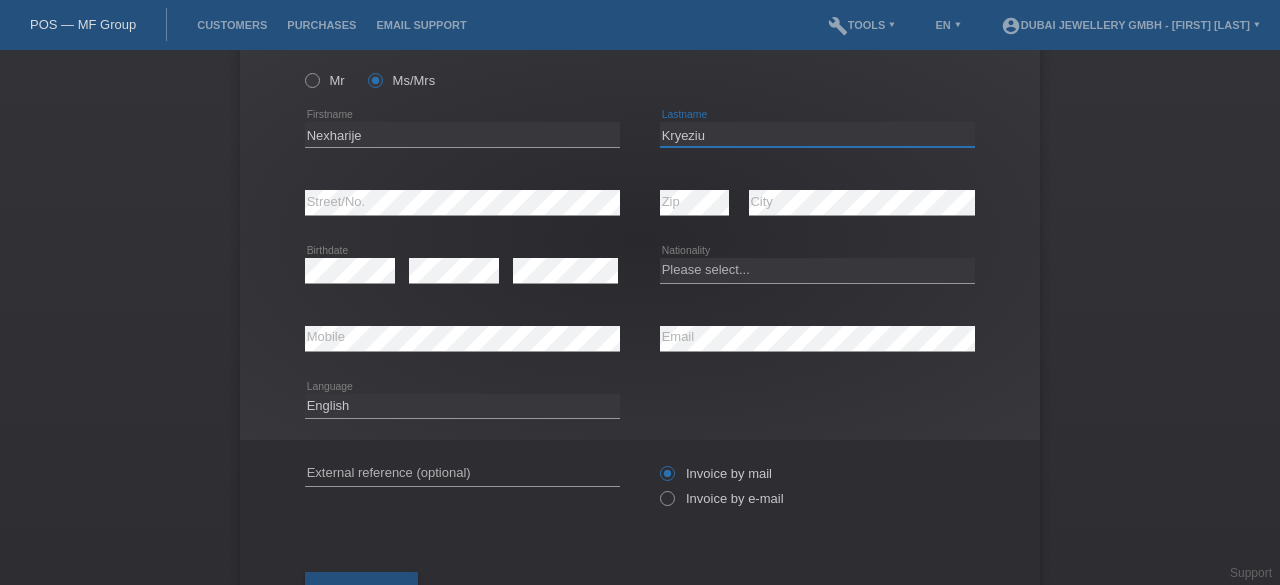 type on "Kryeziu" 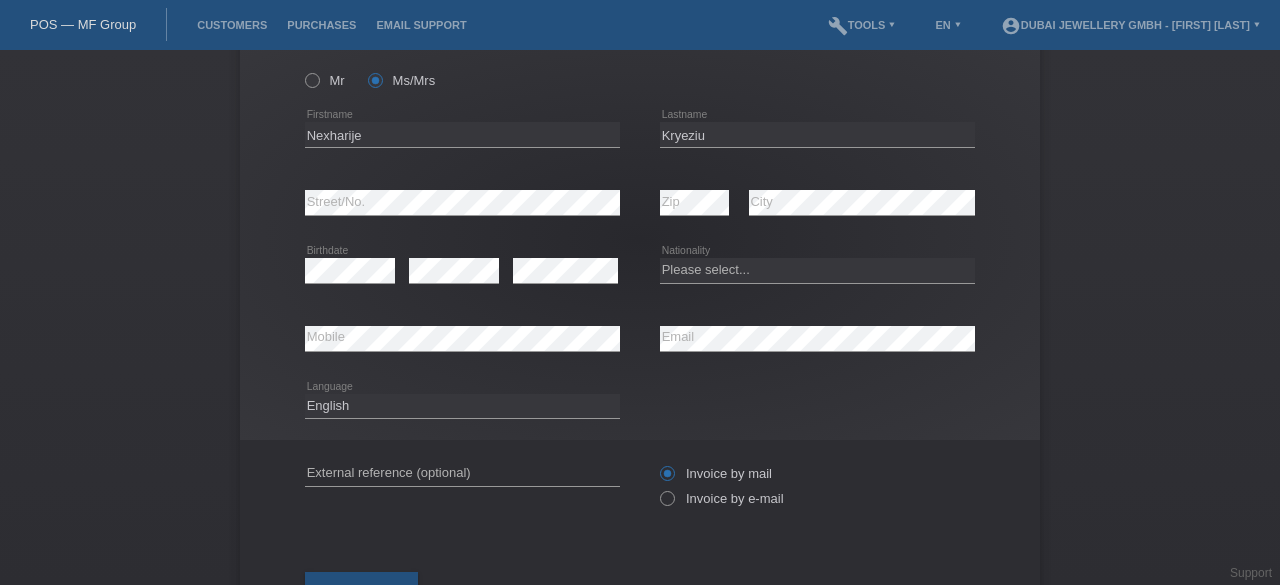 click on "Please select...
Switzerland
Austria
Germany
Liechtenstein
------------
Afghanistan
Åland Islands
Albania
Algeria
American Samoa Andorra Chad" at bounding box center [817, 46] 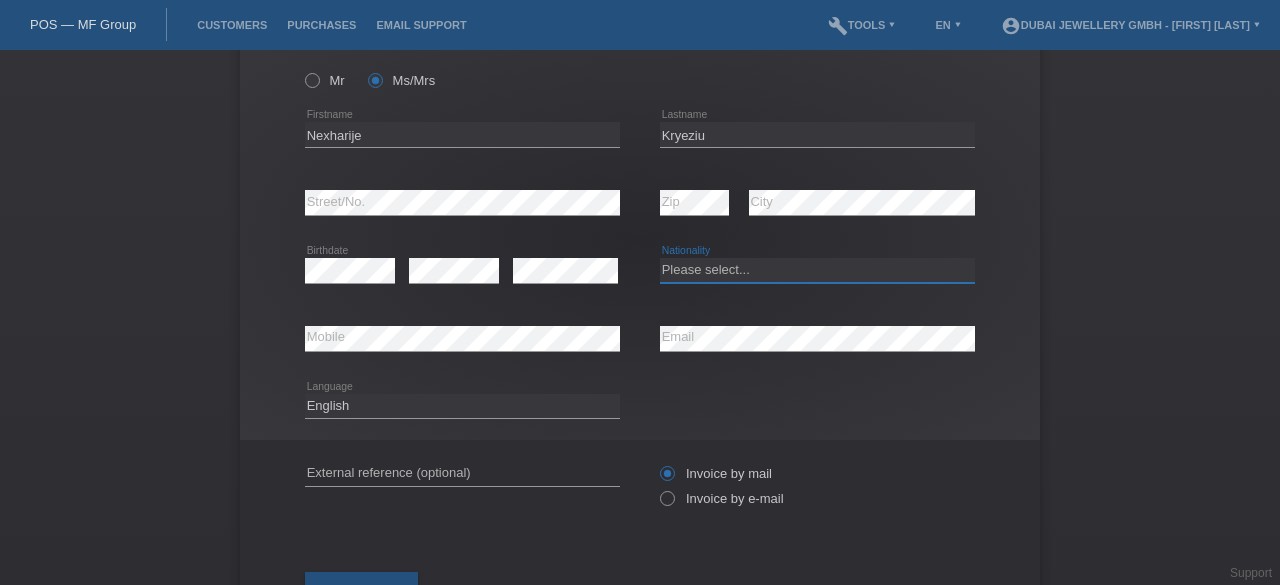 click on "Please select...
Switzerland
Austria
Germany
Liechtenstein
------------
Afghanistan
Åland Islands
Albania
Algeria
American Samoa Andorra Angola Anguilla Antarctica Antigua and Barbuda Argentina Armenia" at bounding box center [817, 270] 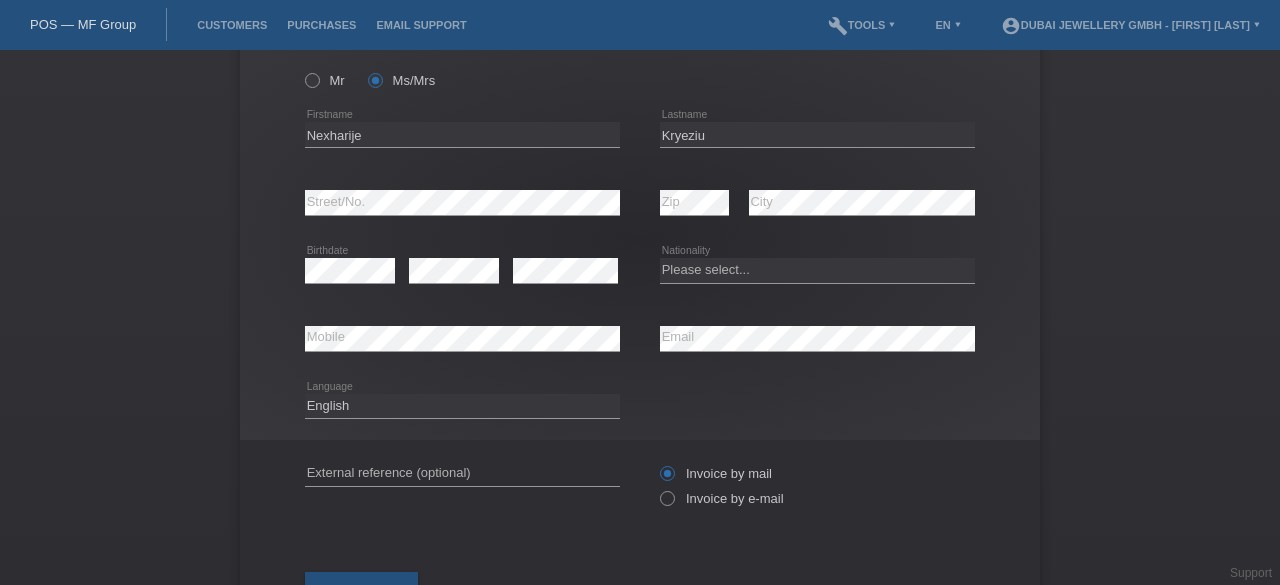click on "Please select...
Switzerland
Austria
Germany
Liechtenstein
------------
Afghanistan
Åland Islands
Albania
Algeria
American Samoa Andorra Chad" at bounding box center [817, 46] 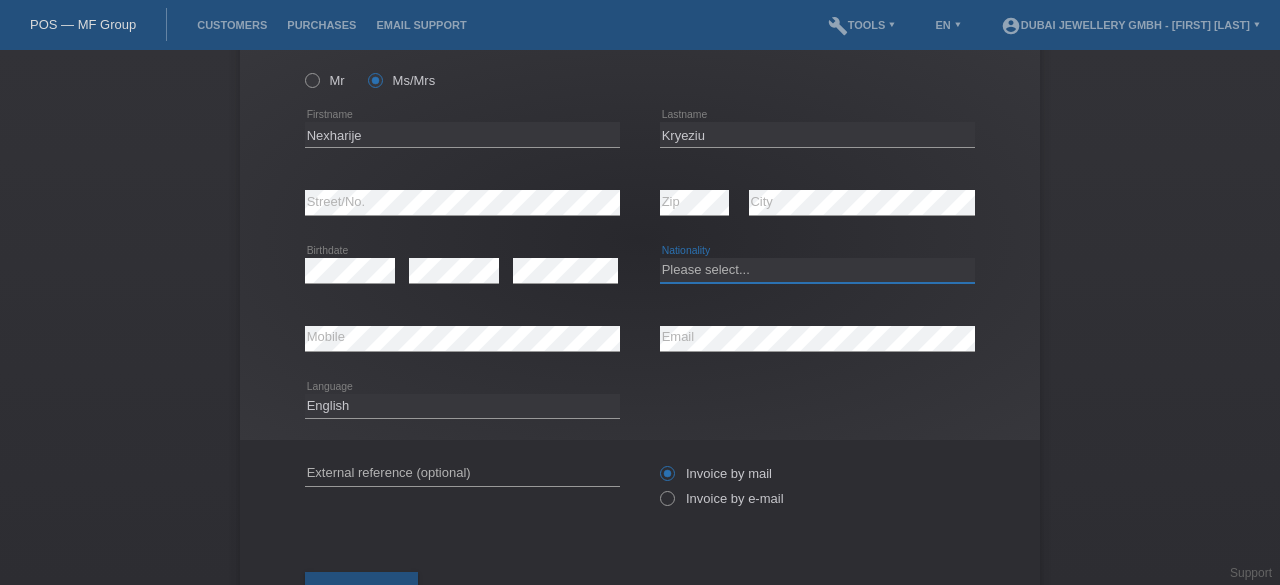 click on "Please select...
Switzerland
Austria
Germany
Liechtenstein
------------
Afghanistan
Åland Islands
Albania
Algeria
American Samoa Andorra Angola Anguilla Antarctica Antigua and Barbuda Argentina Armenia" at bounding box center [817, 270] 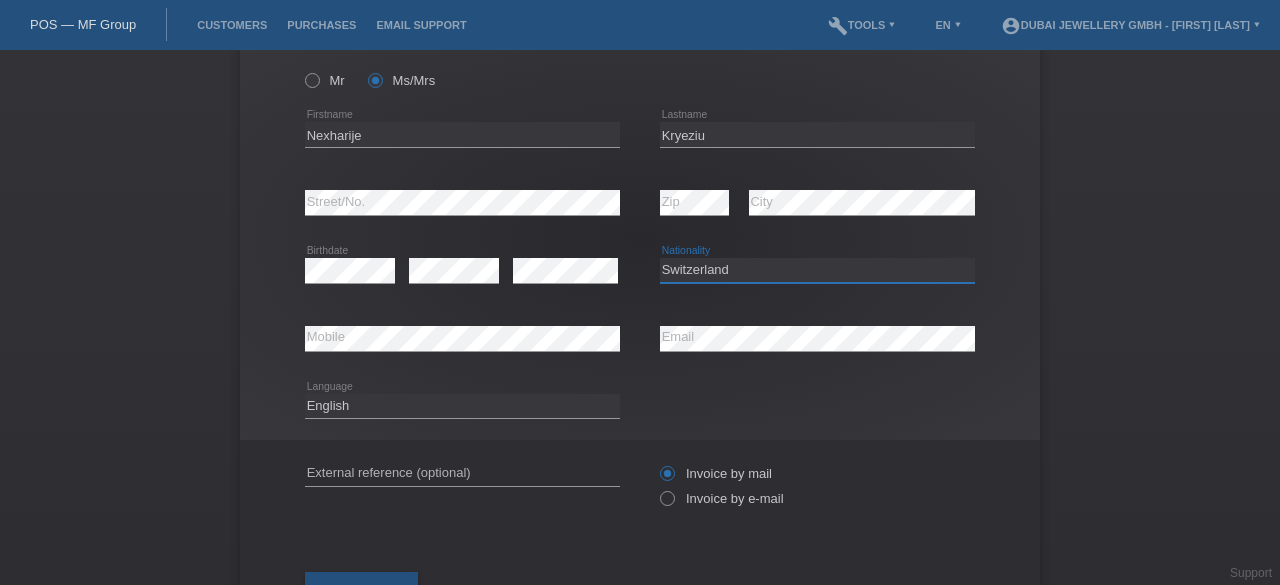 click on "Please select...
Switzerland
Austria
Germany
Liechtenstein
------------
Afghanistan
Åland Islands
Albania
Algeria
American Samoa Andorra Angola Anguilla Antarctica Antigua and Barbuda Argentina Armenia" at bounding box center [817, 270] 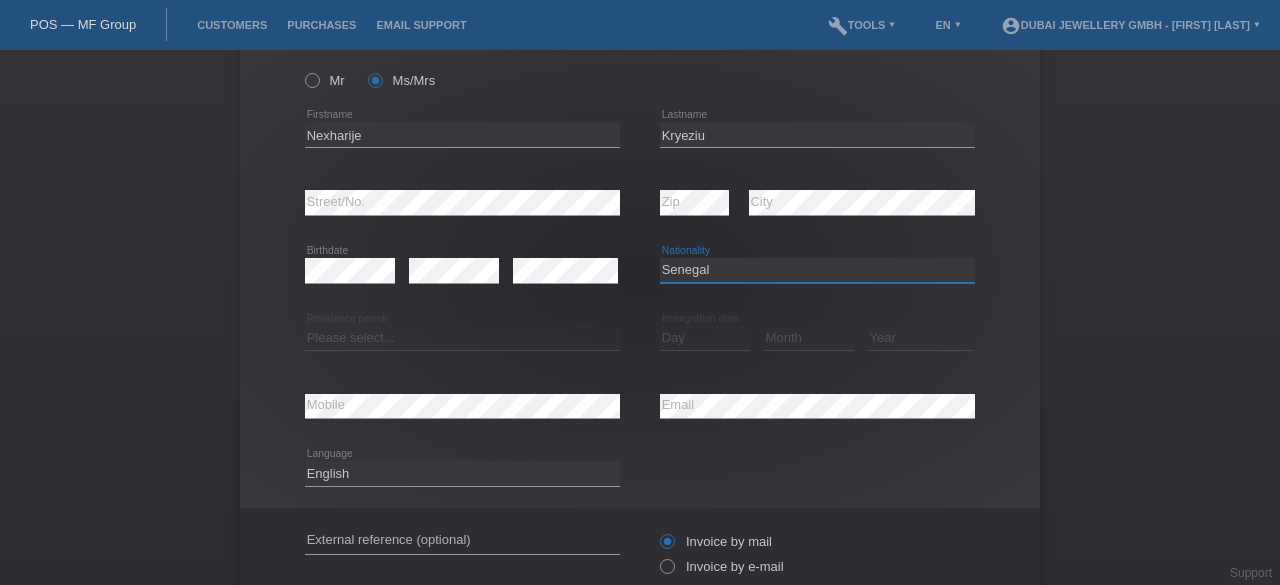 select on "RS" 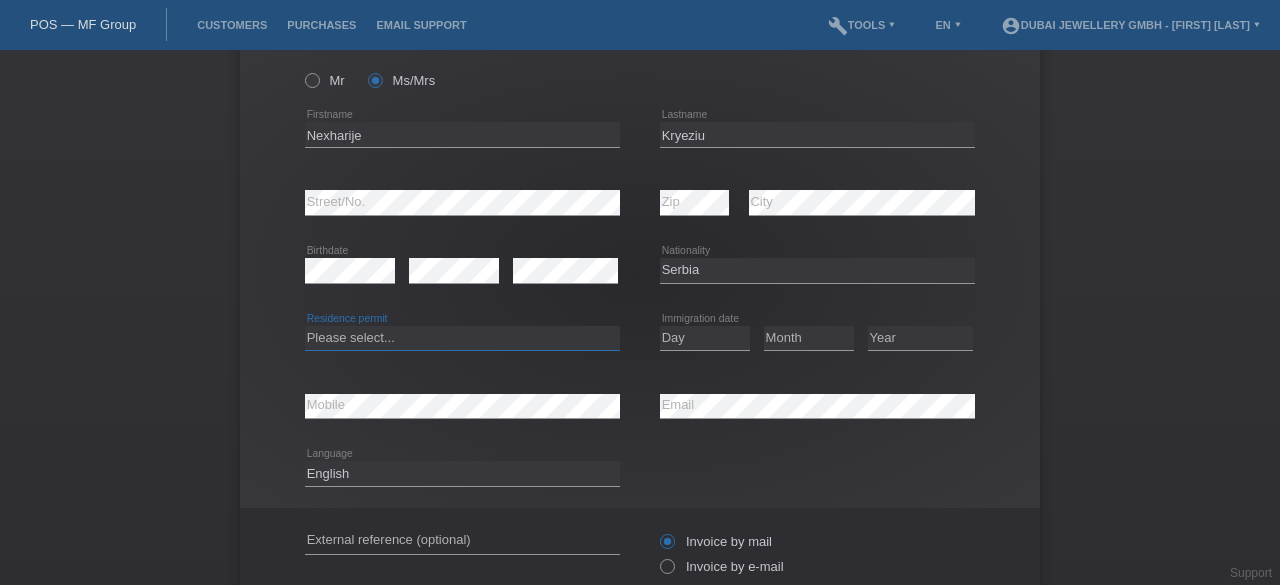 click on "Please select...
C
B
B - Refugee status
Other" at bounding box center (462, 338) 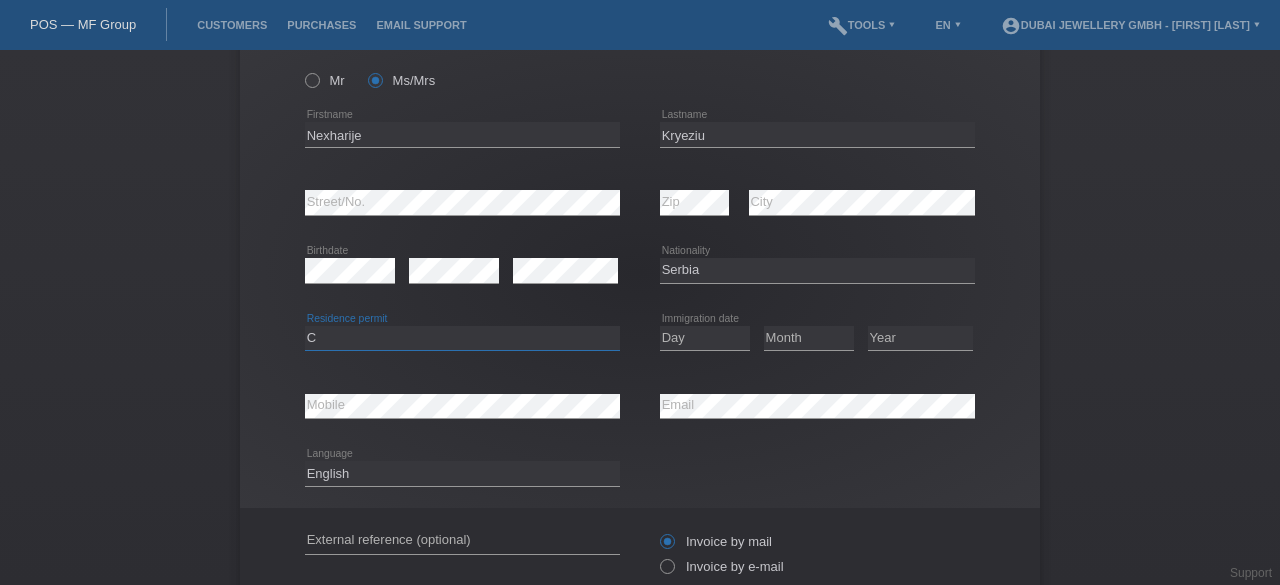 click on "Please select...
C
B
B - Refugee status
Other" at bounding box center (462, 338) 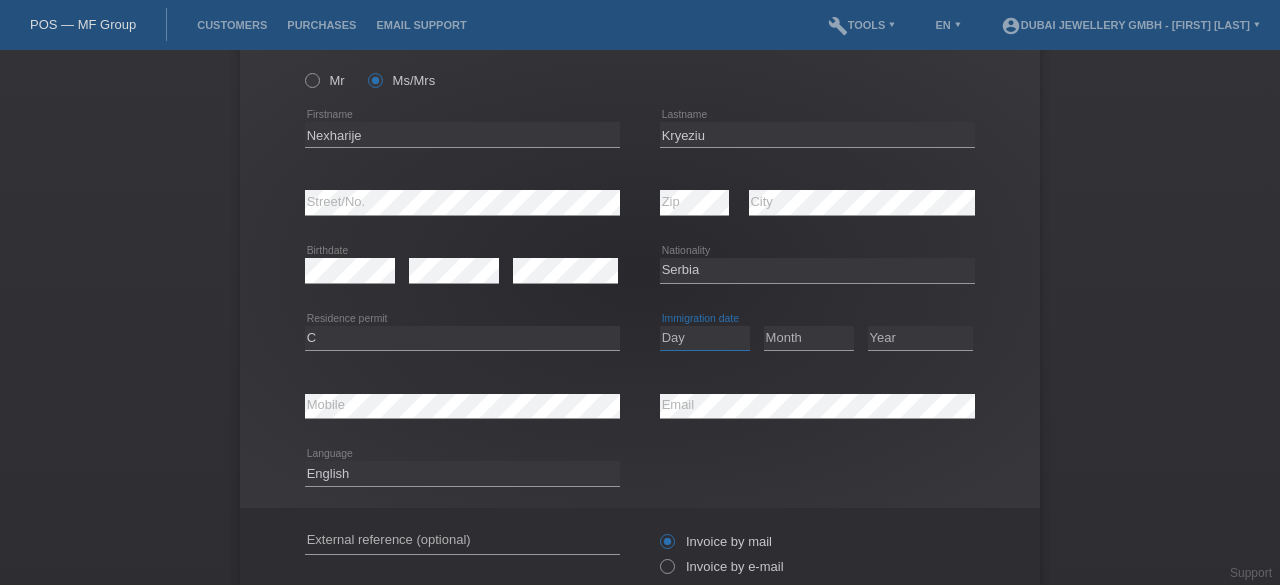click on "Day
01
02
03
04
05
06
07
08
09
10 11" at bounding box center (705, 338) 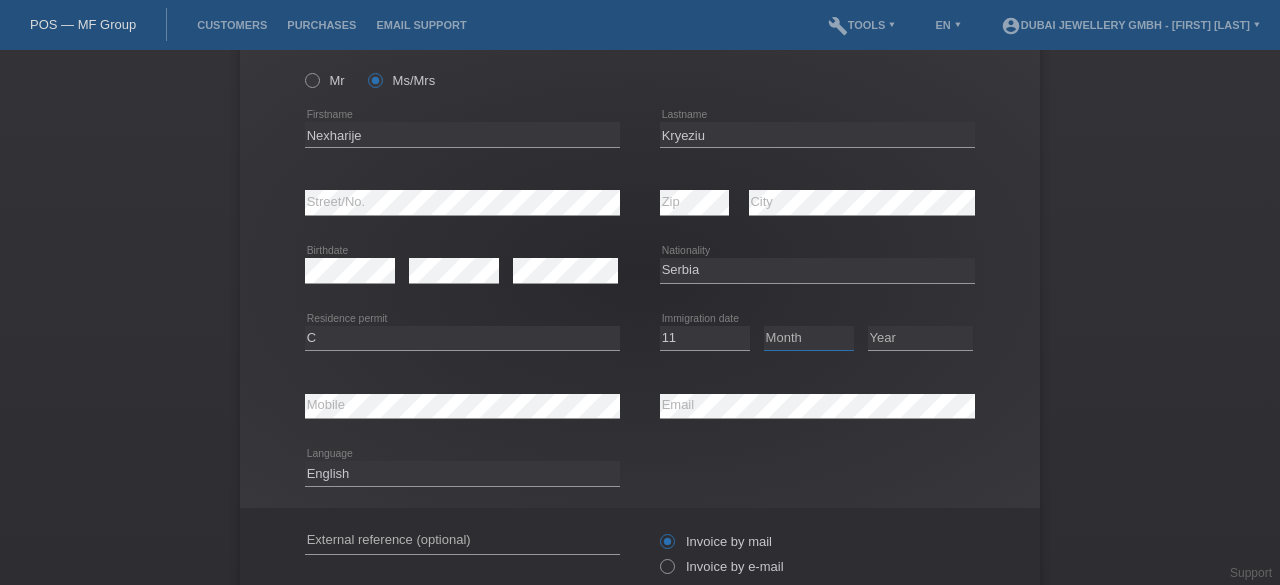 click on "Month
01
02
03
04
05
06
07
08
09
10 11" at bounding box center [809, 338] 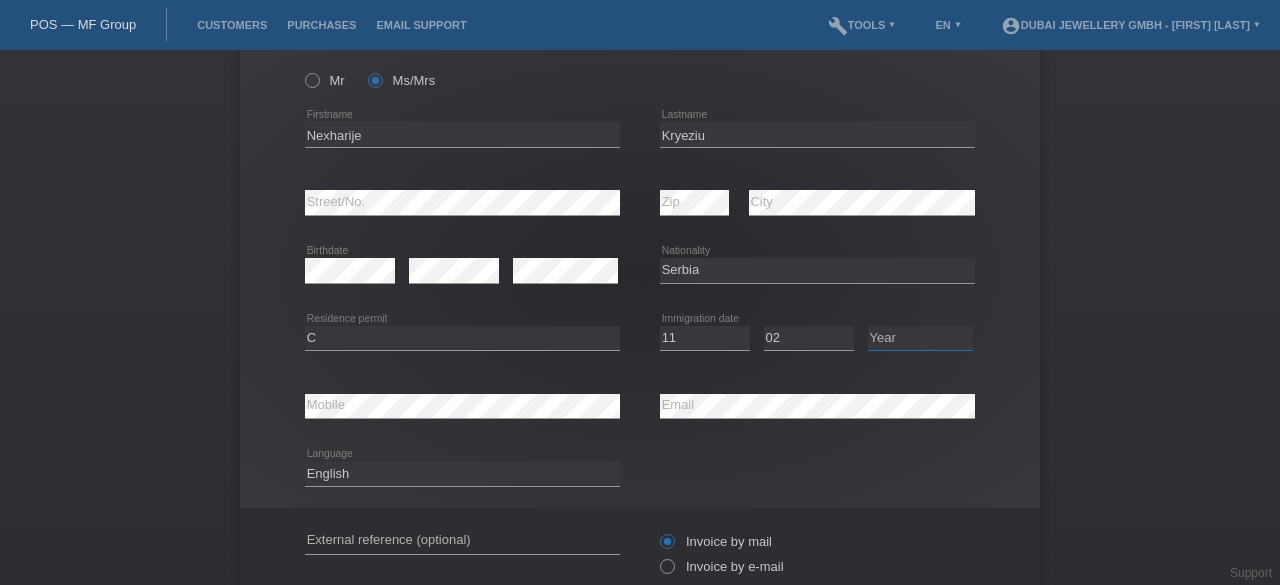 click on "Year
2025
2024
2023
2022
2021
2020
2019
2018
2017 2016 2015 2014 2013 2012 2011 2010 2009 2008 2007 2006 2005 2004 2003 2002 2001" at bounding box center (920, 338) 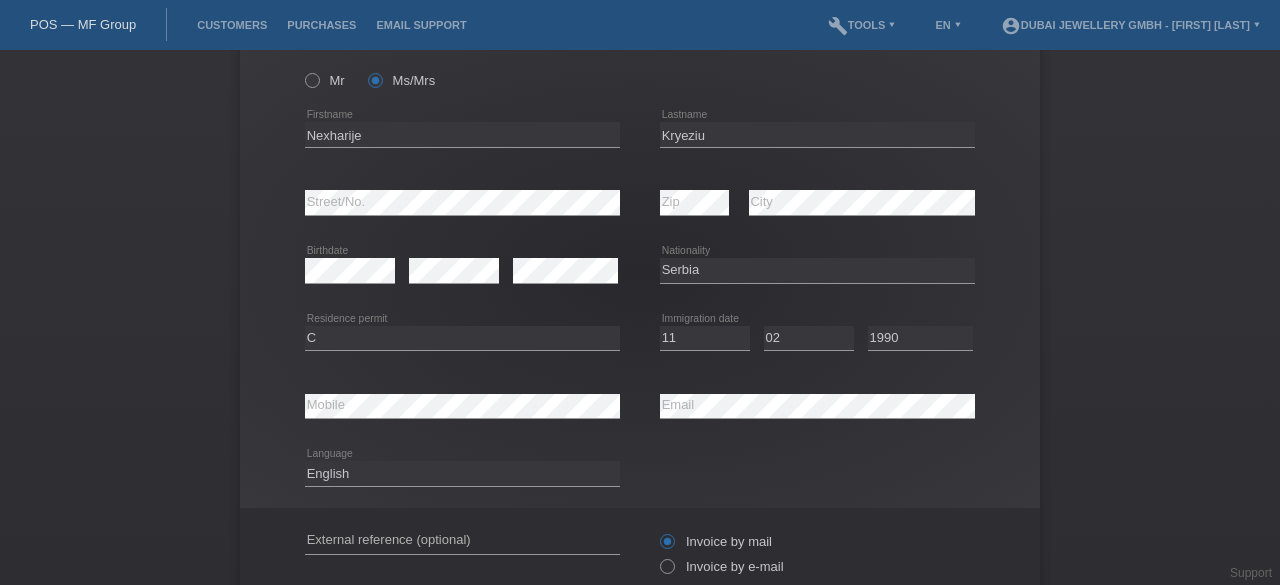 click on "Please select...
C
B
B - Refugee status
Other
error
Residence permit" at bounding box center (462, 339) 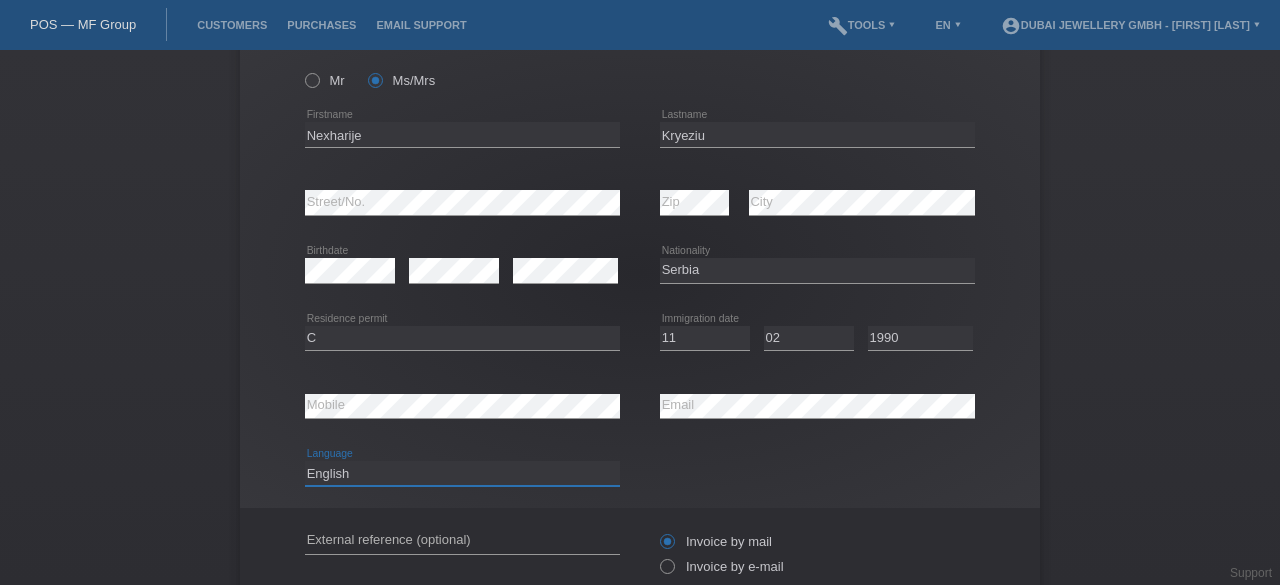 click on "Deutsch
Français
Italiano
English" at bounding box center (462, 473) 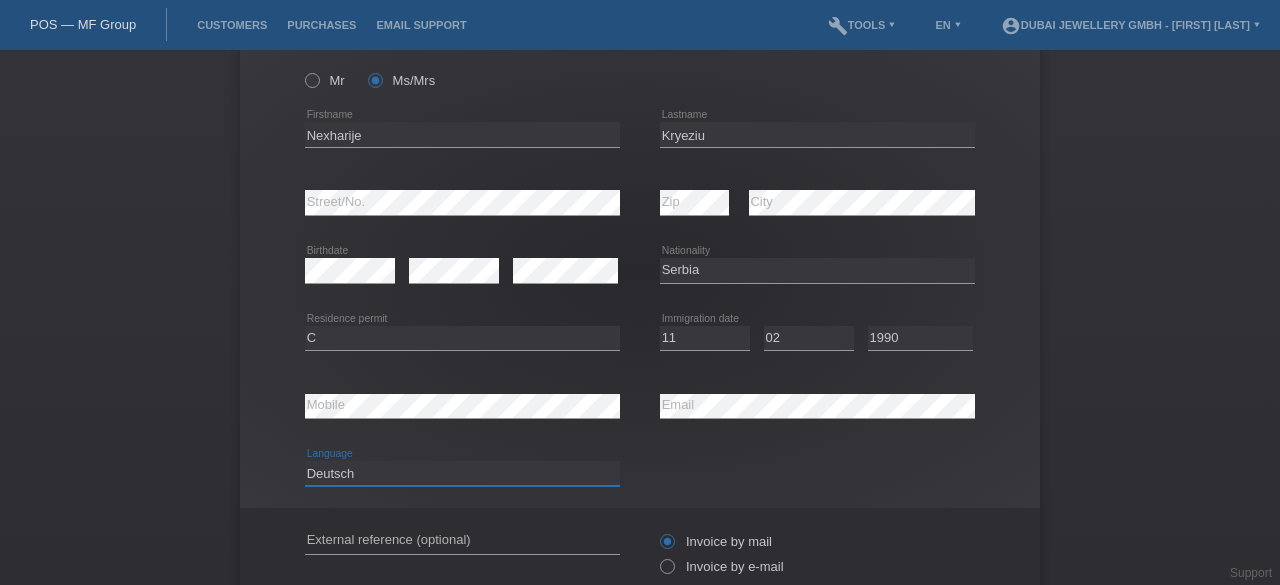 click on "Deutsch
Français
Italiano
English" at bounding box center [462, 473] 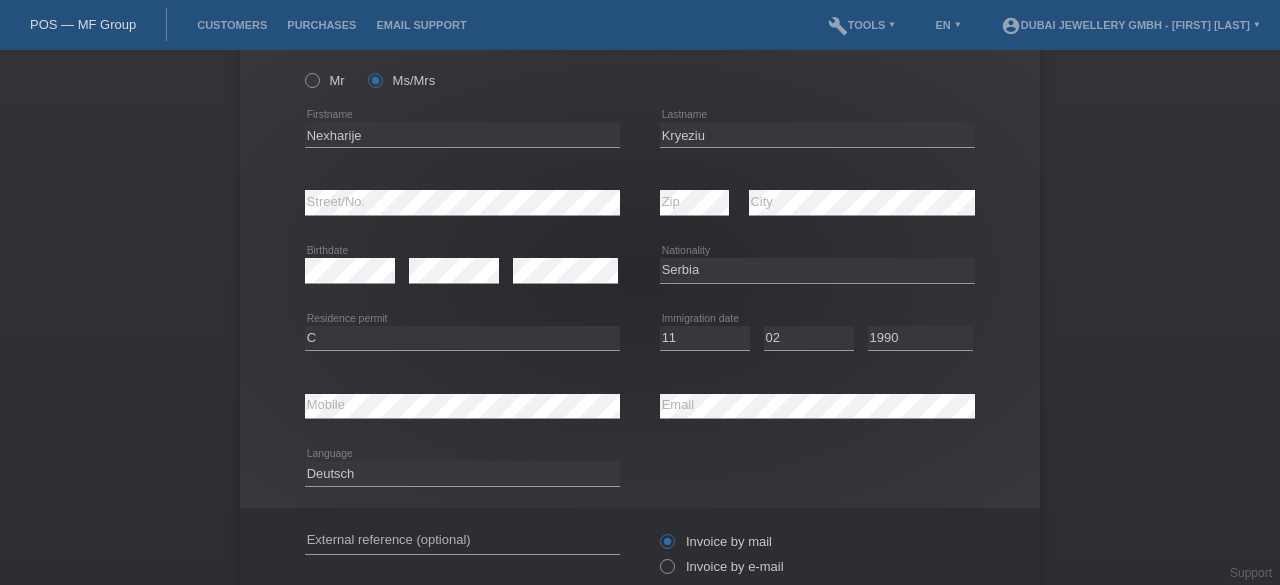 click on "Add customer
Add customer
Add customer
Mr
Ms/Mrs
error" at bounding box center (640, 317) 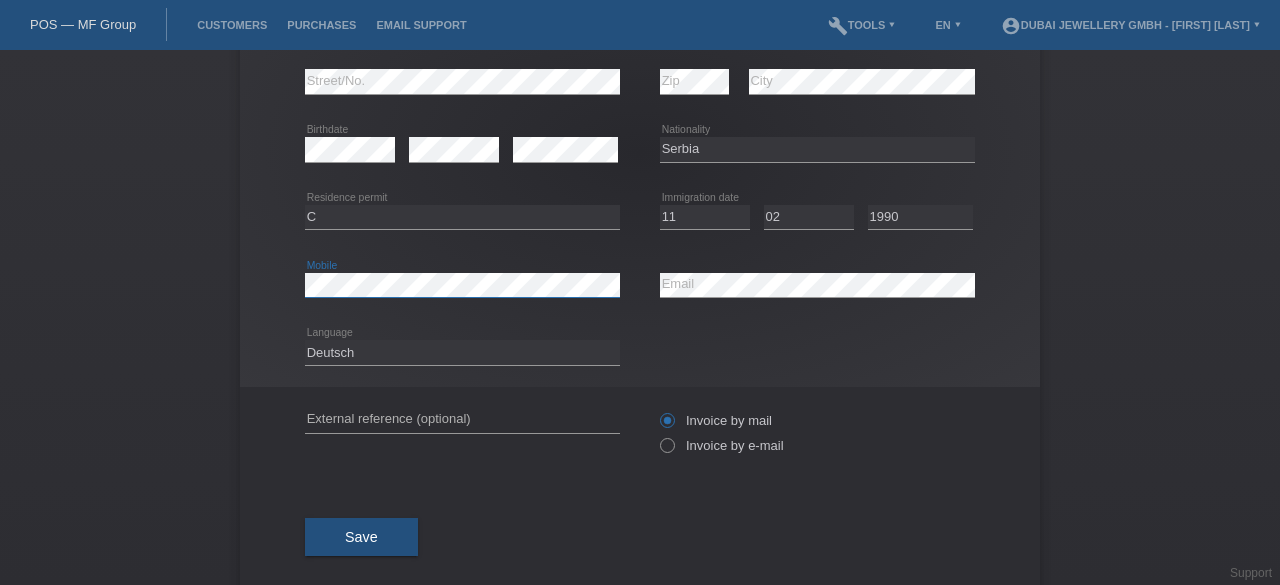 scroll, scrollTop: 249, scrollLeft: 0, axis: vertical 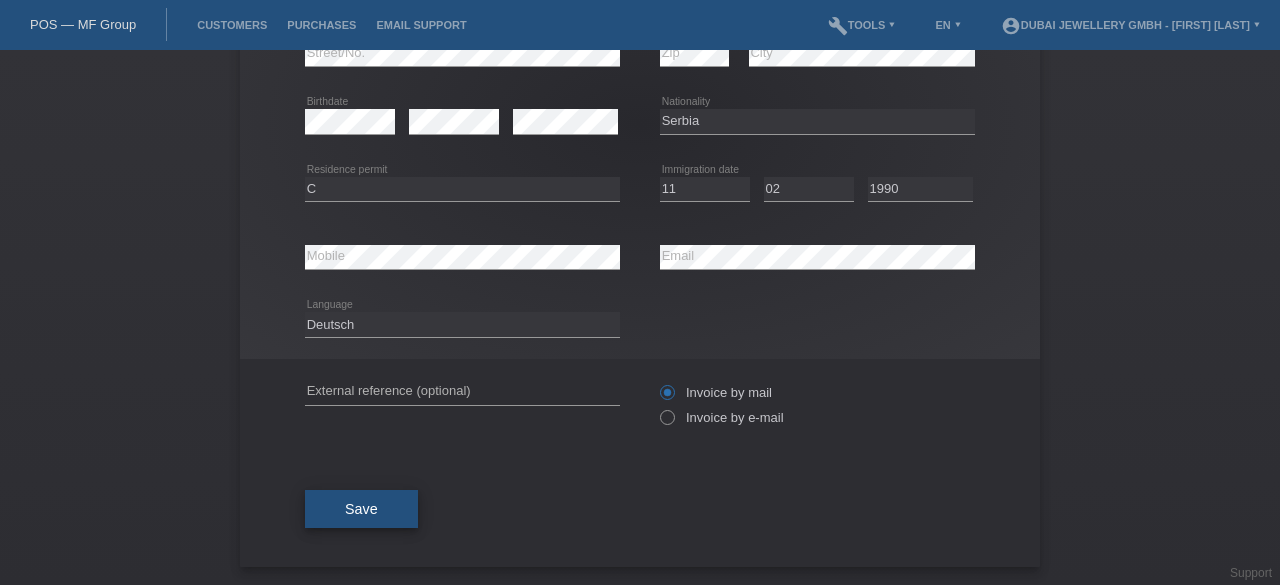 click on "Save" at bounding box center (361, 509) 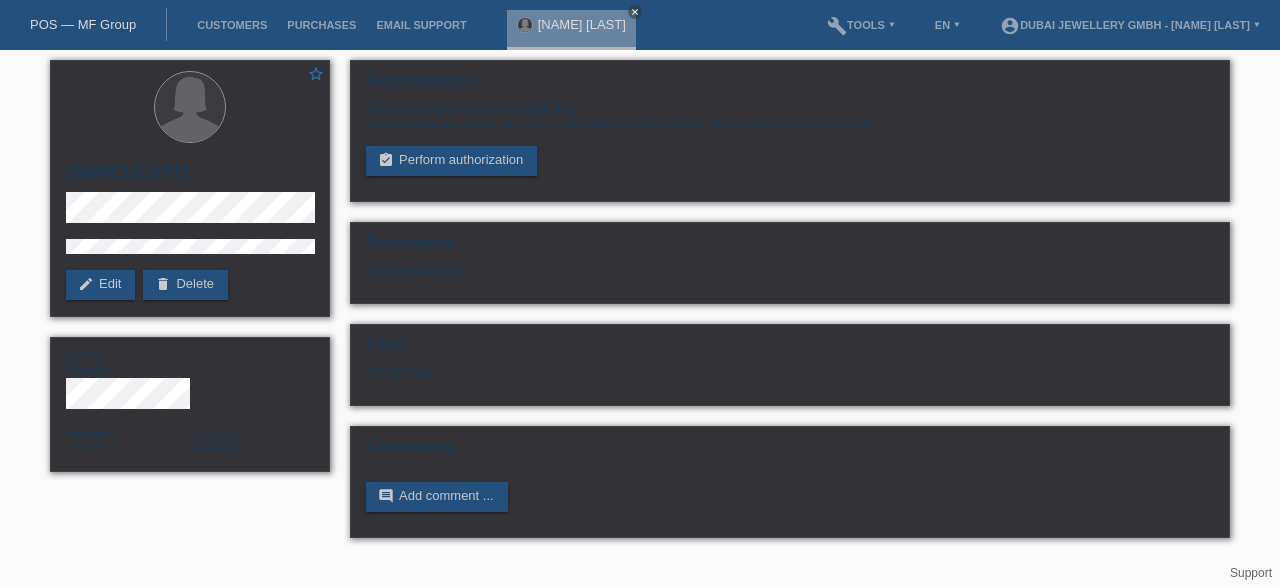 scroll, scrollTop: 0, scrollLeft: 0, axis: both 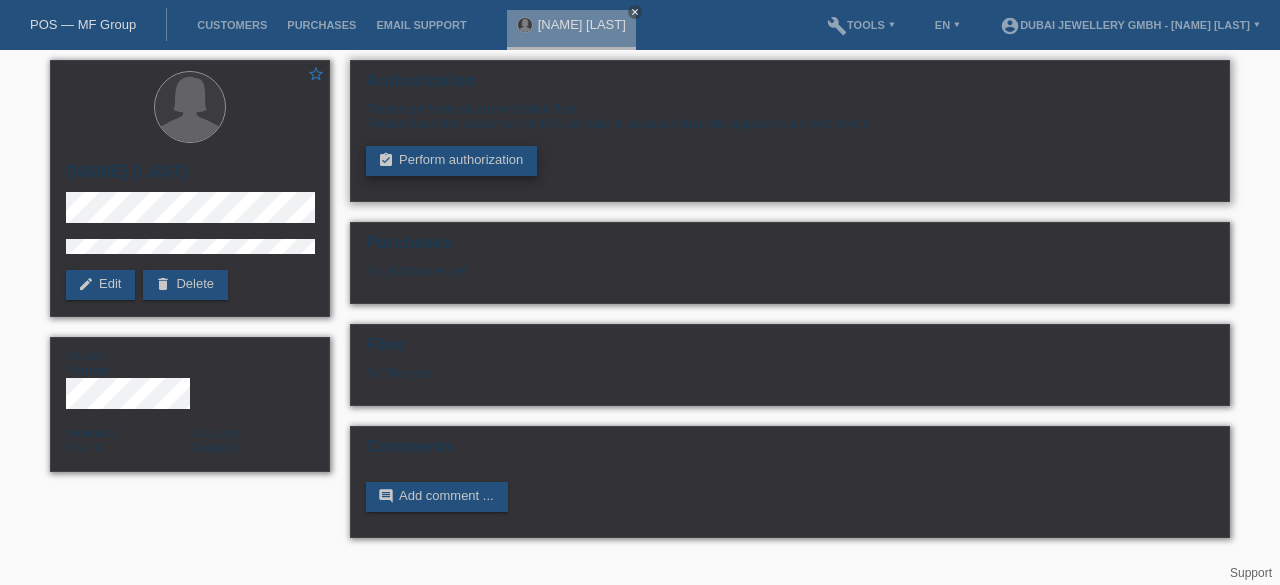 click on "assignment_turned_in  Perform authorization" at bounding box center [451, 161] 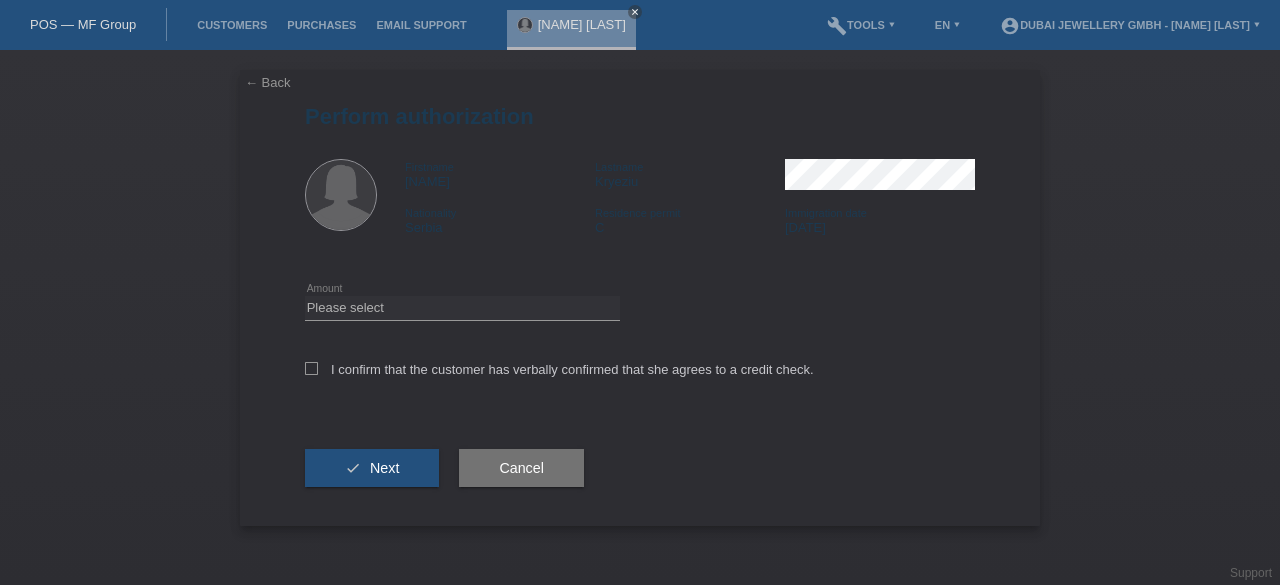 scroll, scrollTop: 0, scrollLeft: 0, axis: both 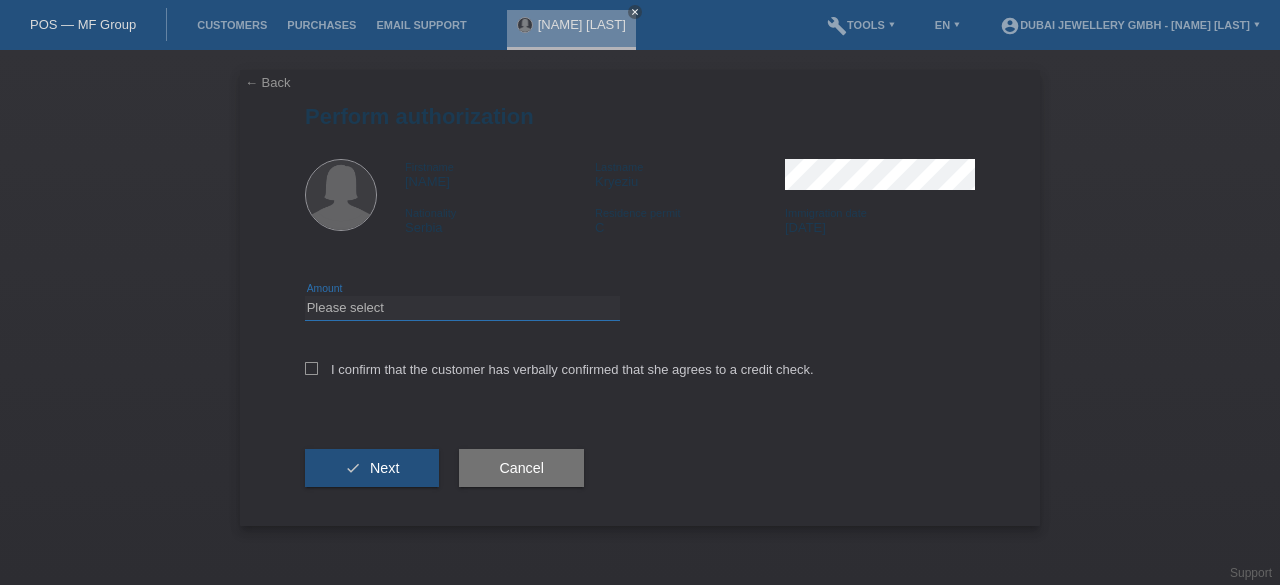 click on "Please select
CHF 1.00 - CHF 499.00
CHF 500.00 - CHF 1'999.00
CHF 2'000.00 - CHF 6'000.00" at bounding box center [462, 308] 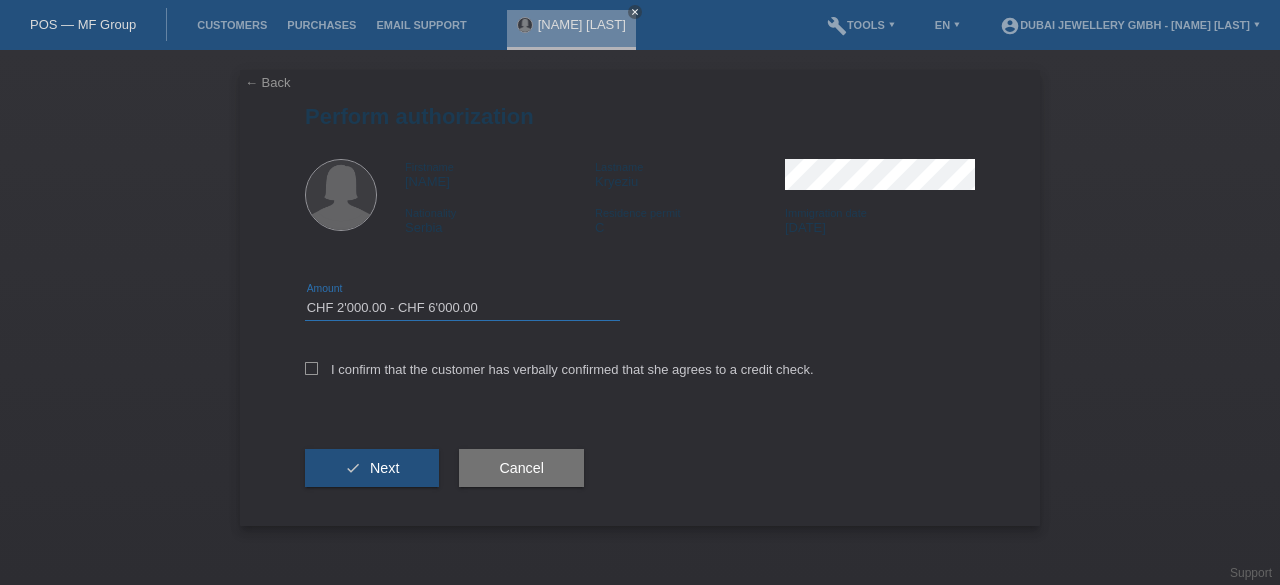 click on "Please select
CHF 1.00 - CHF 499.00
CHF 500.00 - CHF 1'999.00
CHF 2'000.00 - CHF 6'000.00" at bounding box center (462, 308) 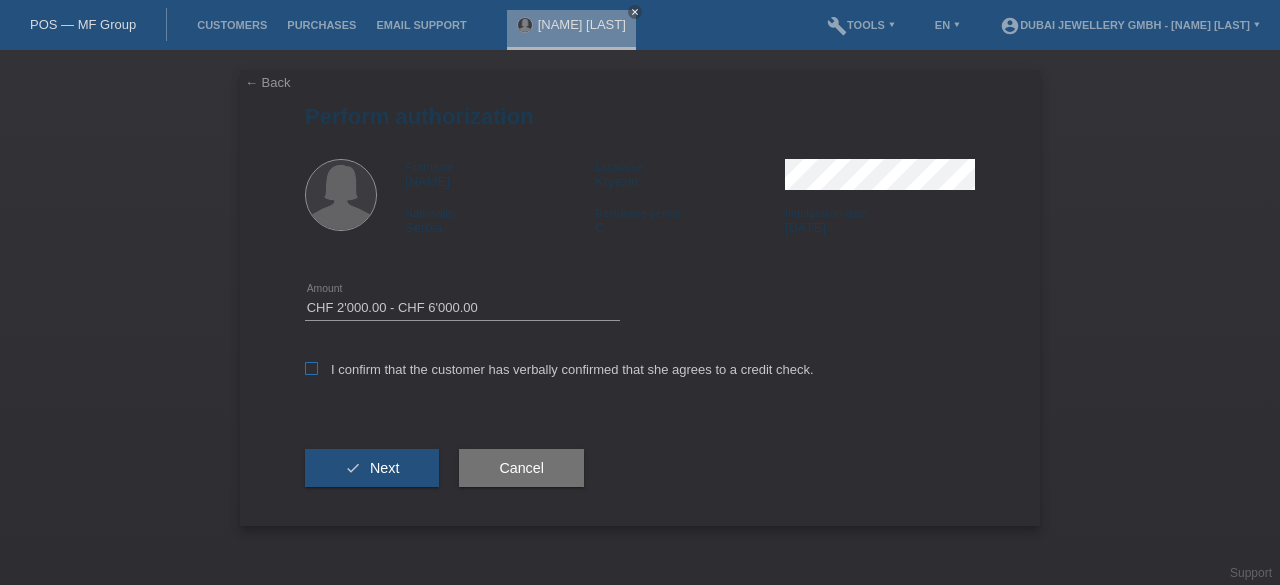 click at bounding box center [311, 368] 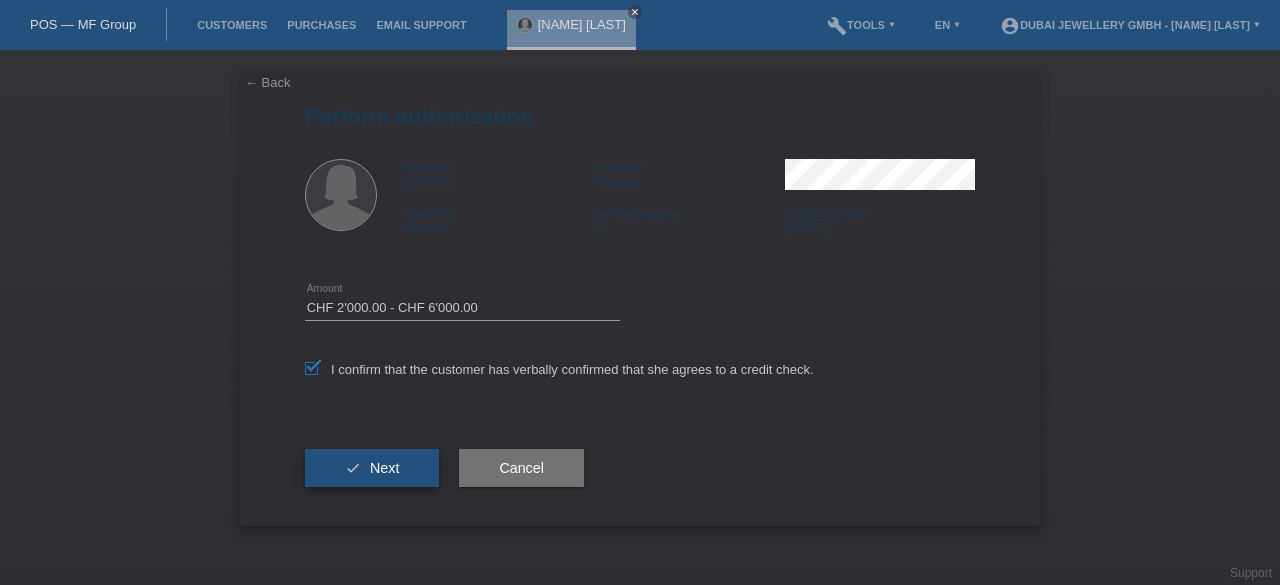 click on "check   Next" at bounding box center [372, 468] 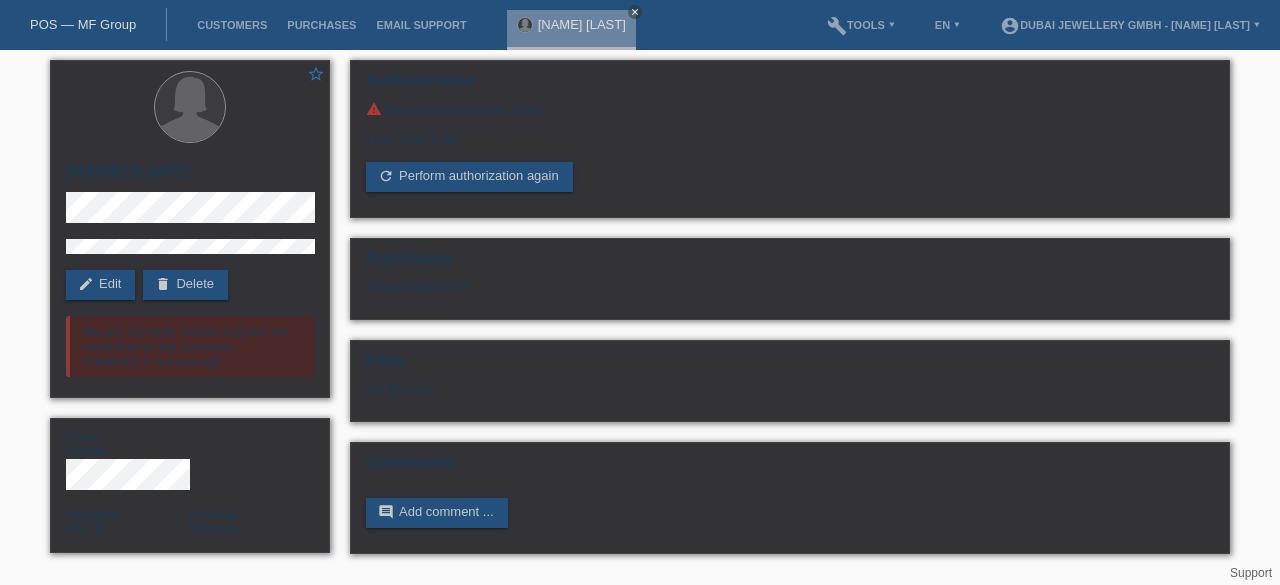 scroll, scrollTop: 0, scrollLeft: 0, axis: both 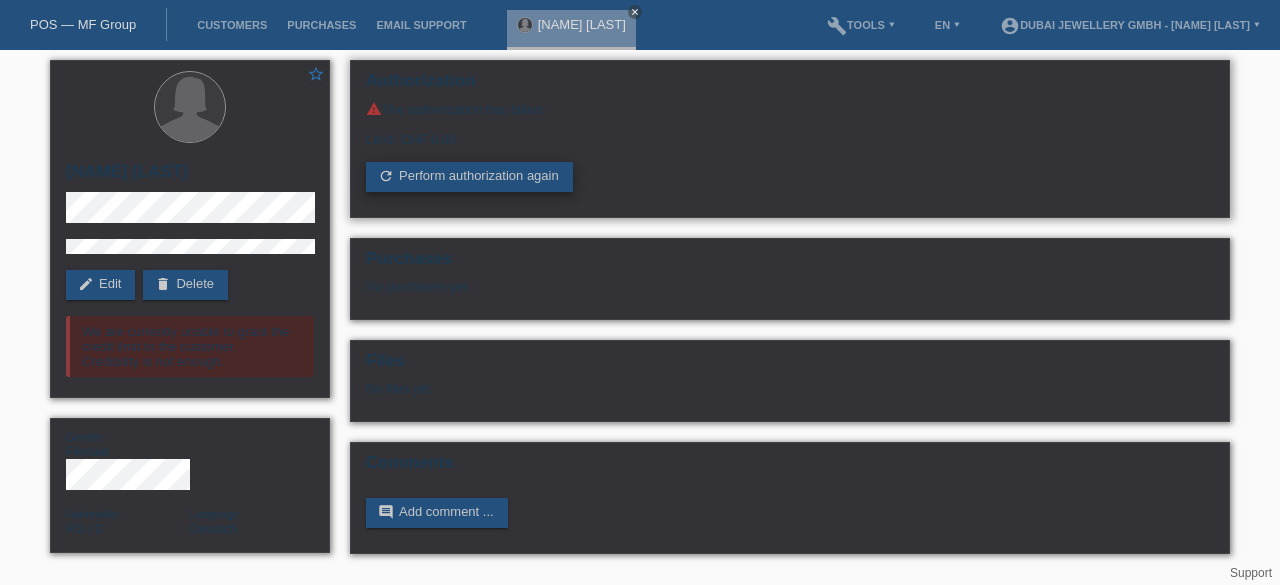 click on "refresh  Perform authorization again" at bounding box center [469, 177] 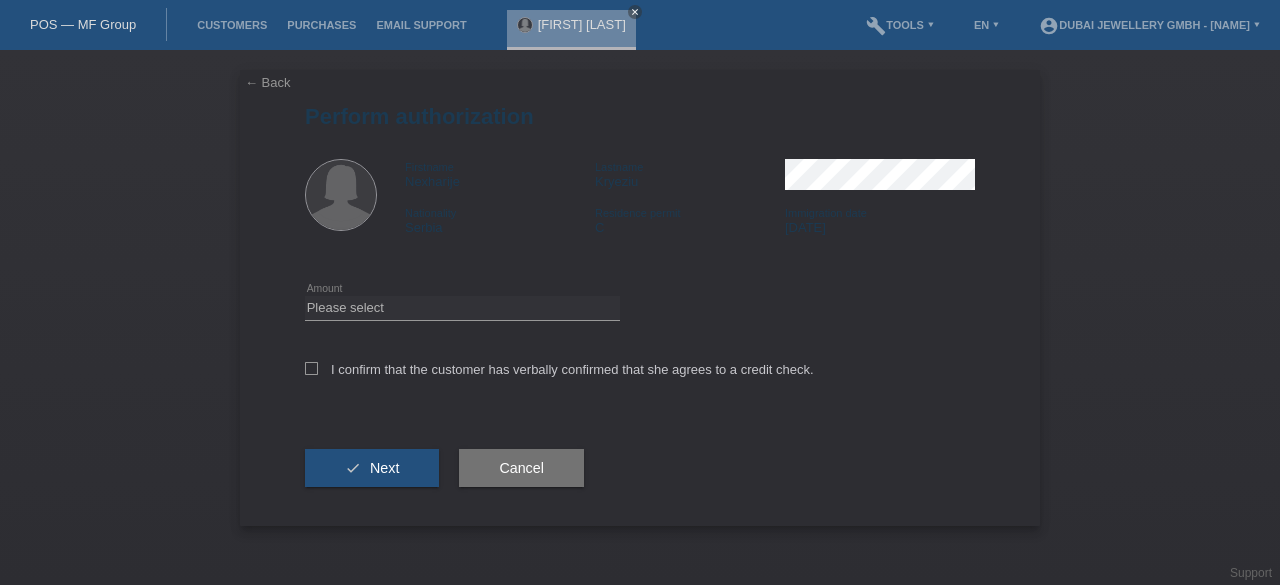 scroll, scrollTop: 0, scrollLeft: 0, axis: both 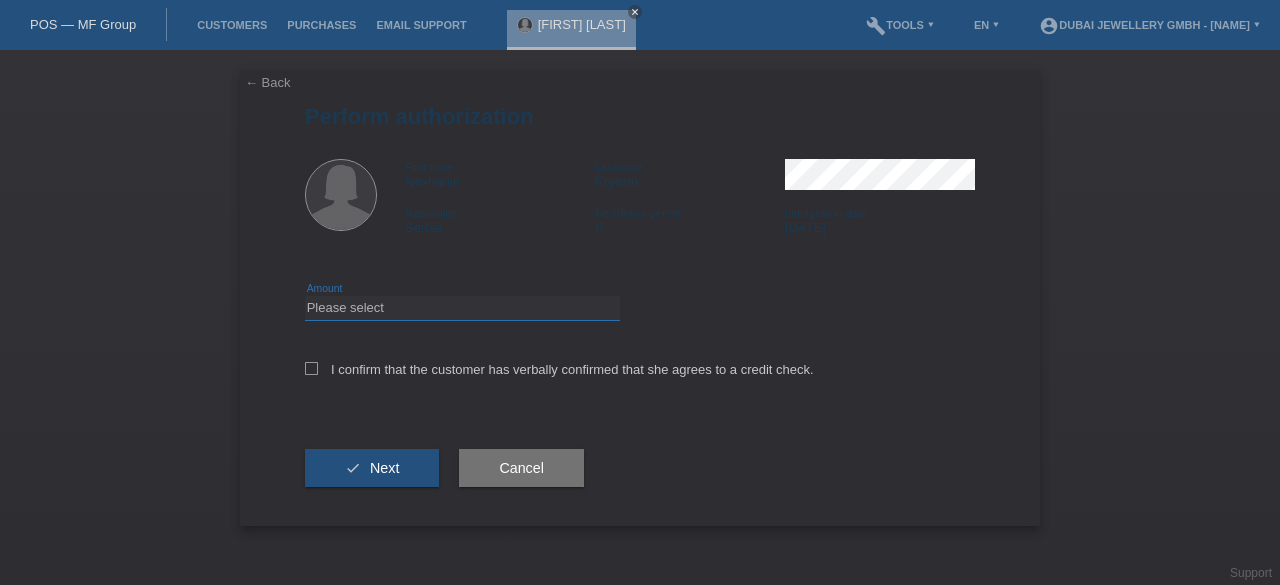 click on "Please select
CHF 1.00 - CHF 499.00
CHF 500.00 - CHF 1'999.00
CHF 2'000.00 - CHF 6'000.00" at bounding box center (462, 308) 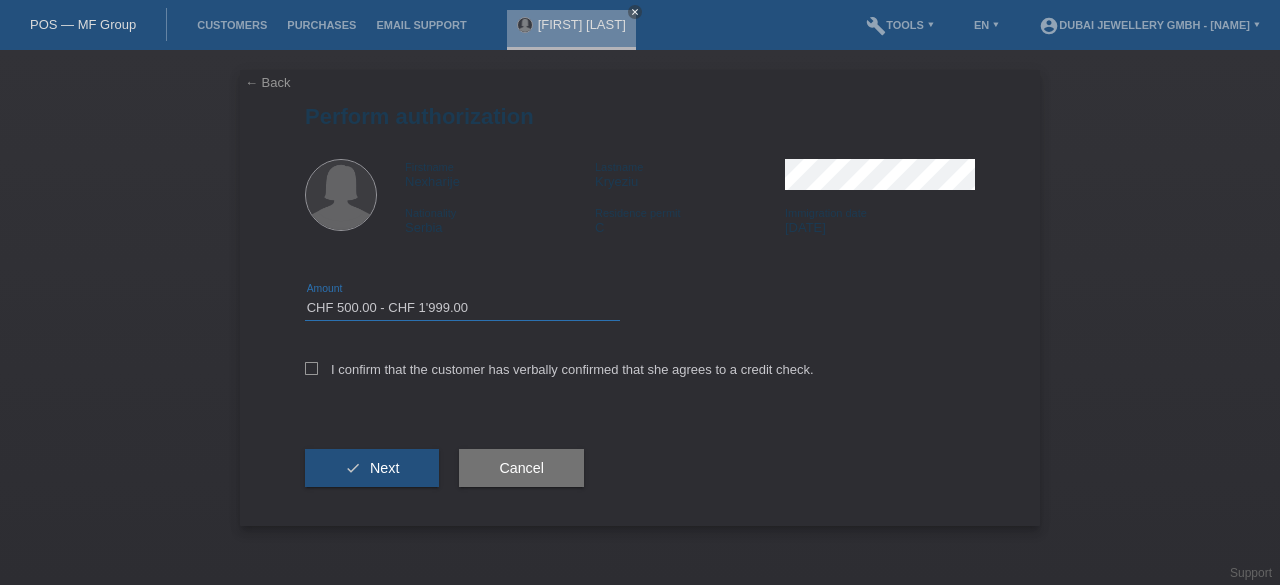 click on "Please select
CHF 1.00 - CHF 499.00
CHF 500.00 - CHF 1'999.00
CHF 2'000.00 - CHF 6'000.00" at bounding box center (462, 308) 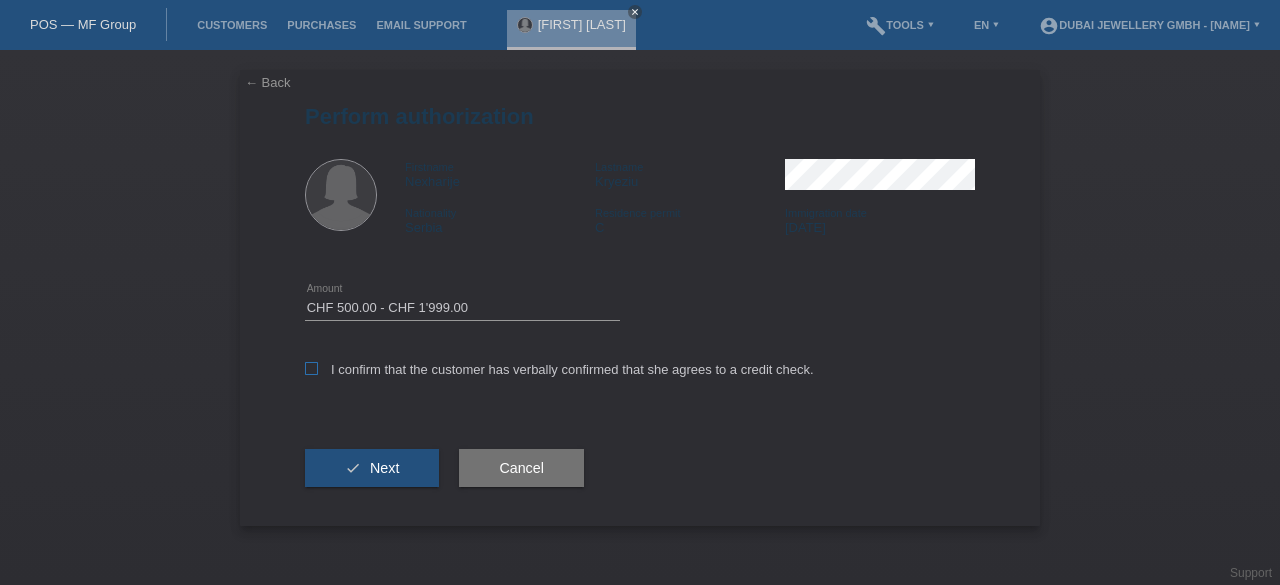 click on "I confirm that the customer has verbally confirmed that she agrees to a credit check." at bounding box center (559, 369) 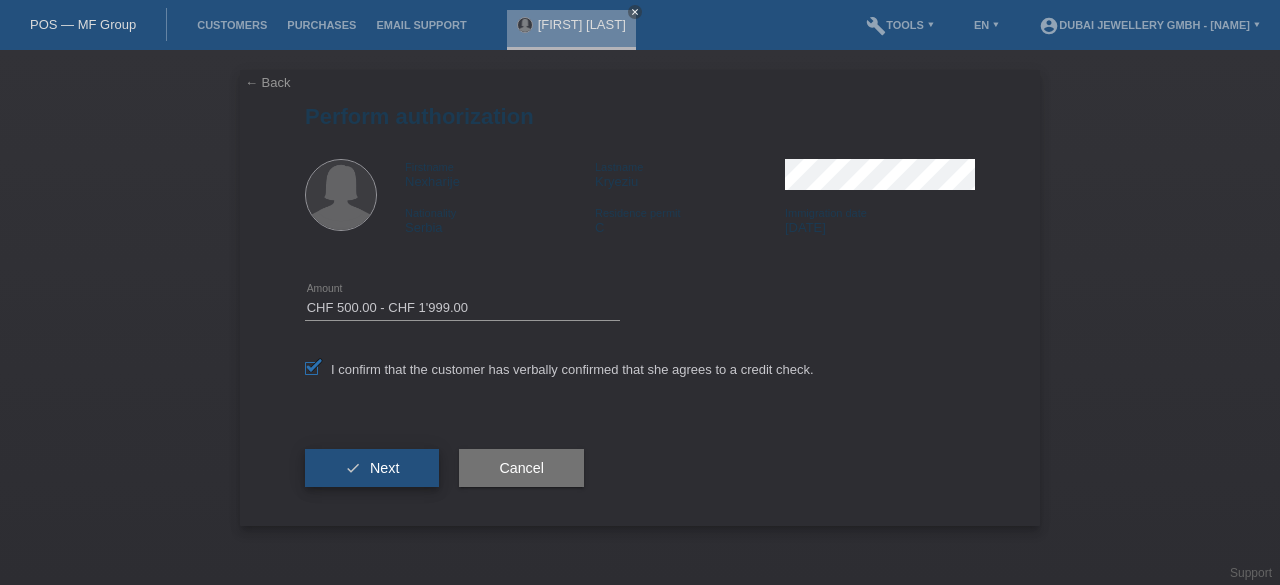 click on "check   Next" at bounding box center [372, 468] 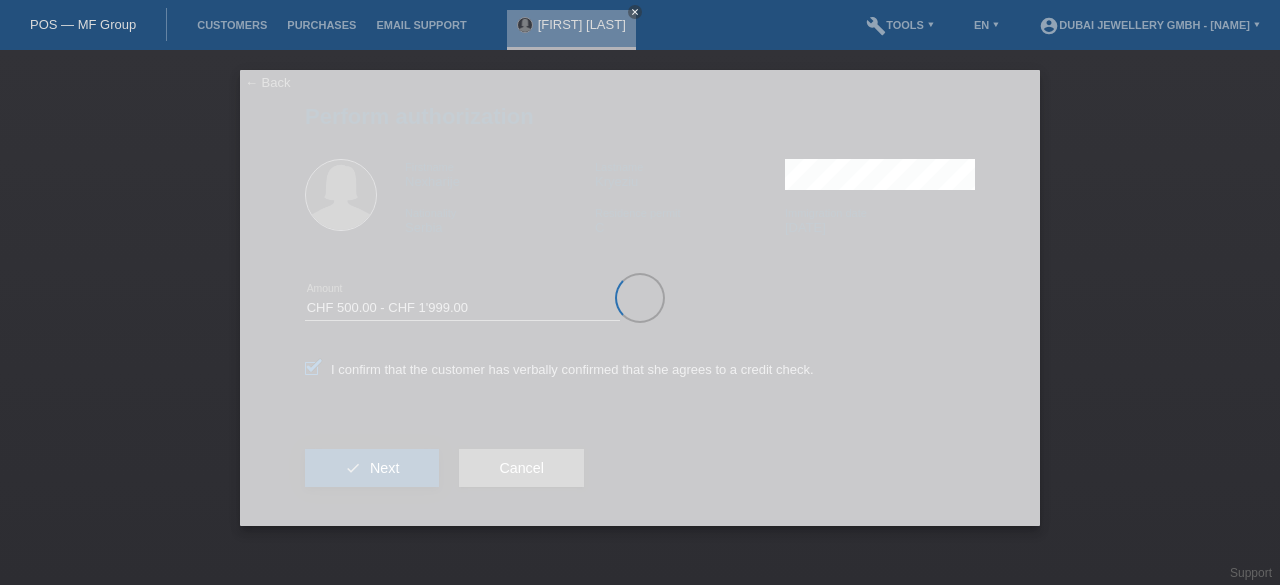 click at bounding box center (640, 298) 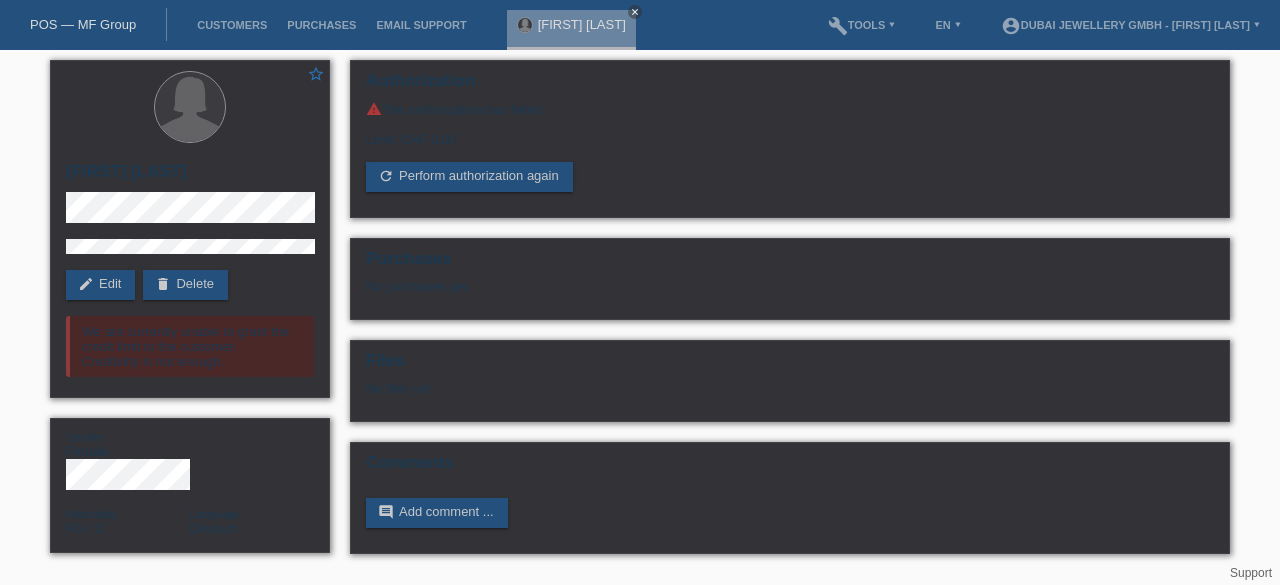 scroll, scrollTop: 0, scrollLeft: 0, axis: both 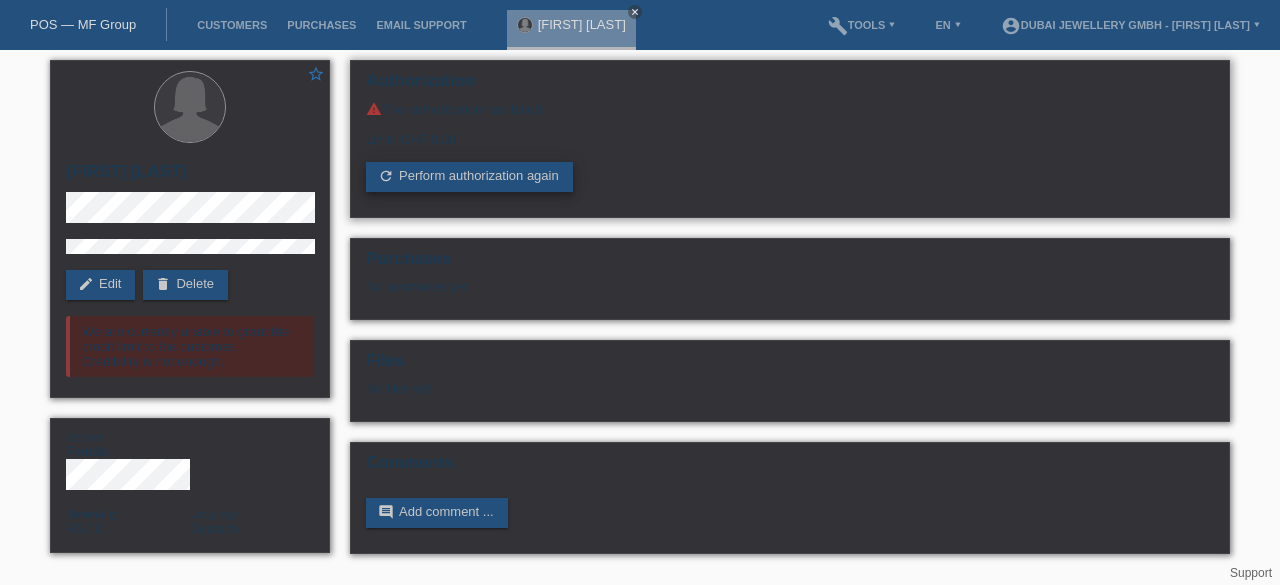 click on "refresh  Perform authorization again" at bounding box center (469, 177) 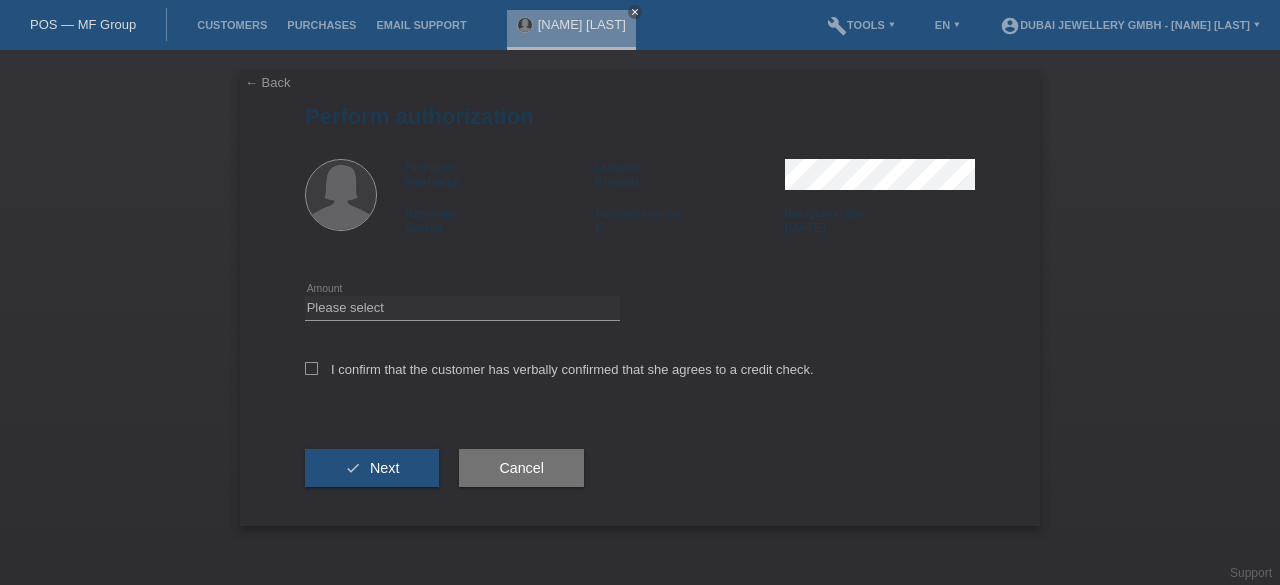 scroll, scrollTop: 0, scrollLeft: 0, axis: both 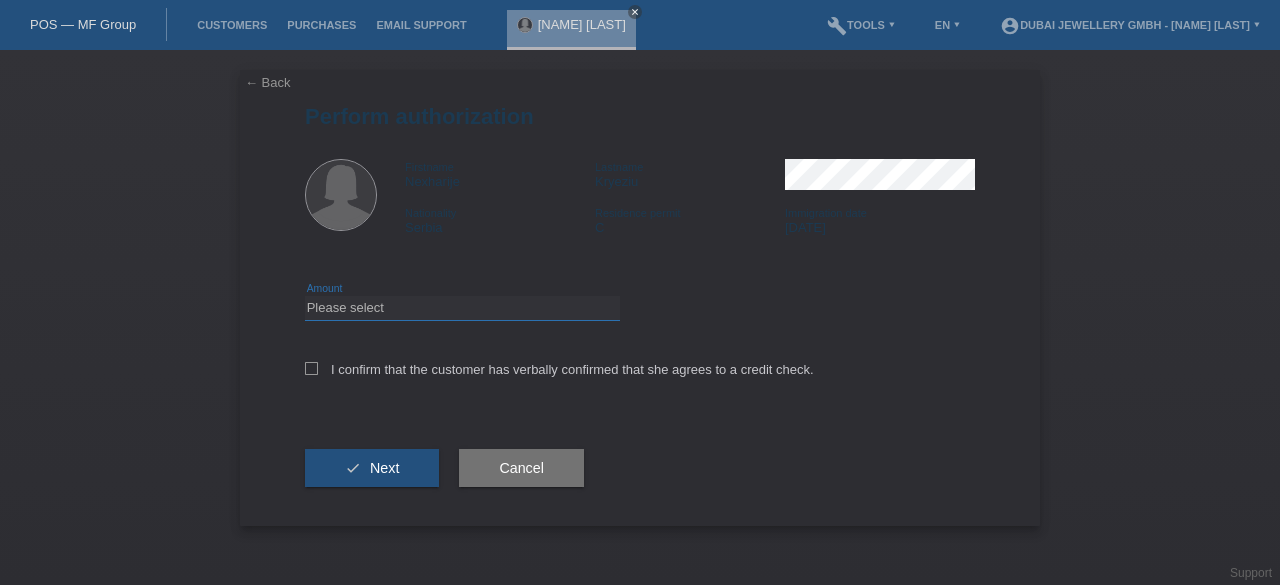 click on "Please select
CHF 1.00 - CHF 499.00
CHF 500.00 - CHF 1'999.00
CHF 2'000.00 - CHF 6'000.00" at bounding box center [462, 308] 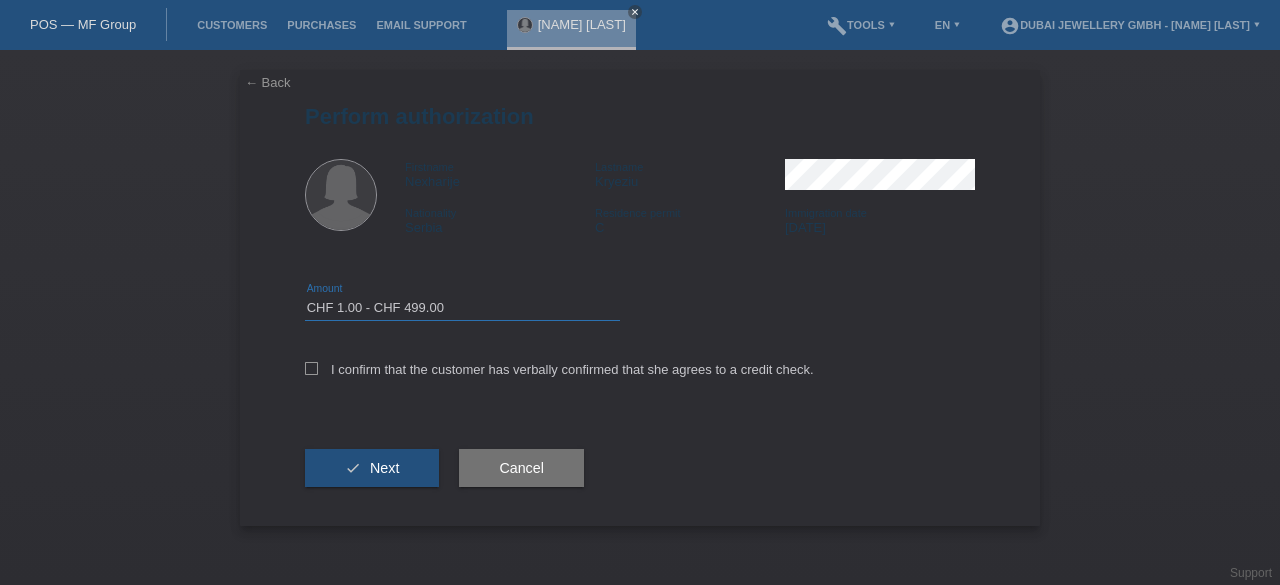 click on "Please select
CHF 1.00 - CHF 499.00
CHF 500.00 - CHF 1'999.00
CHF 2'000.00 - CHF 6'000.00" at bounding box center (462, 308) 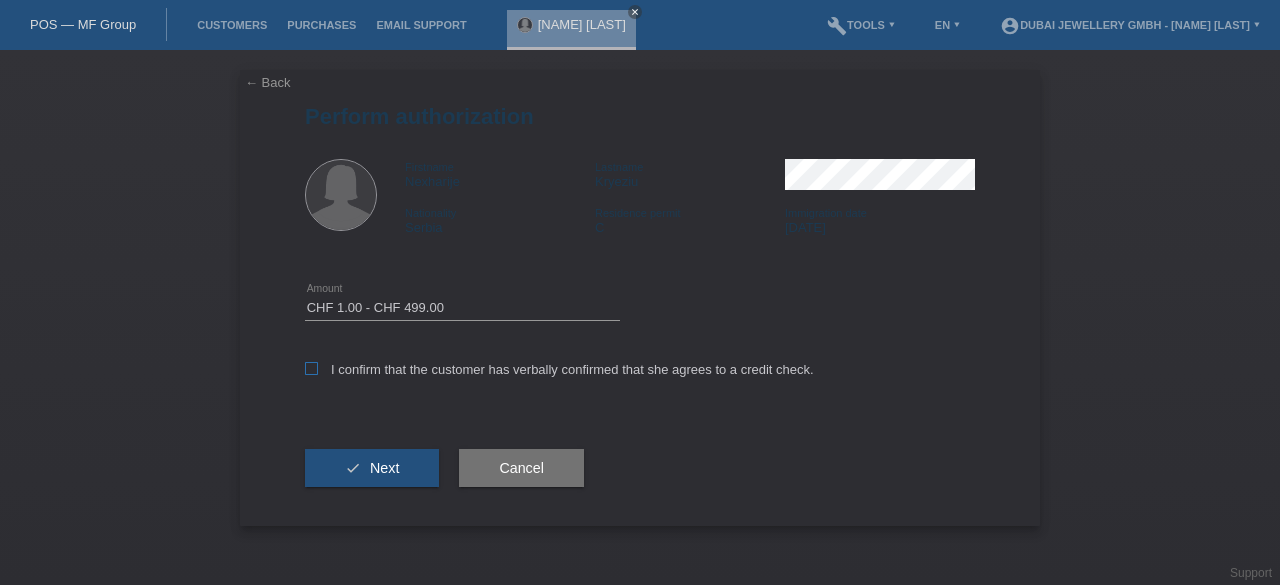 click at bounding box center (311, 368) 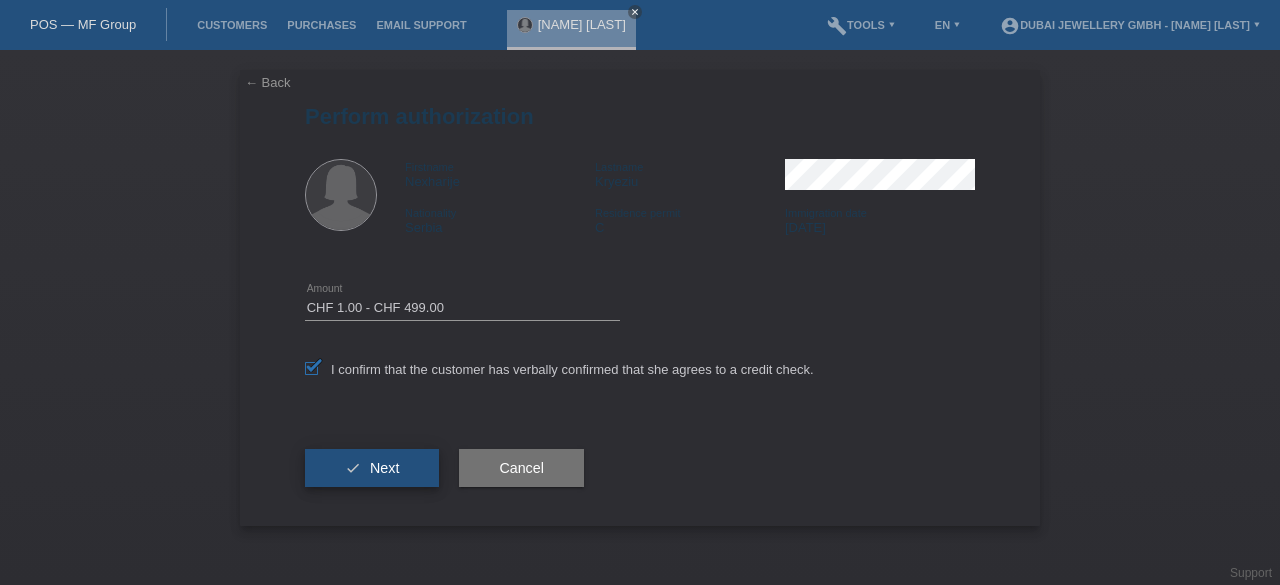 click on "check" at bounding box center [353, 468] 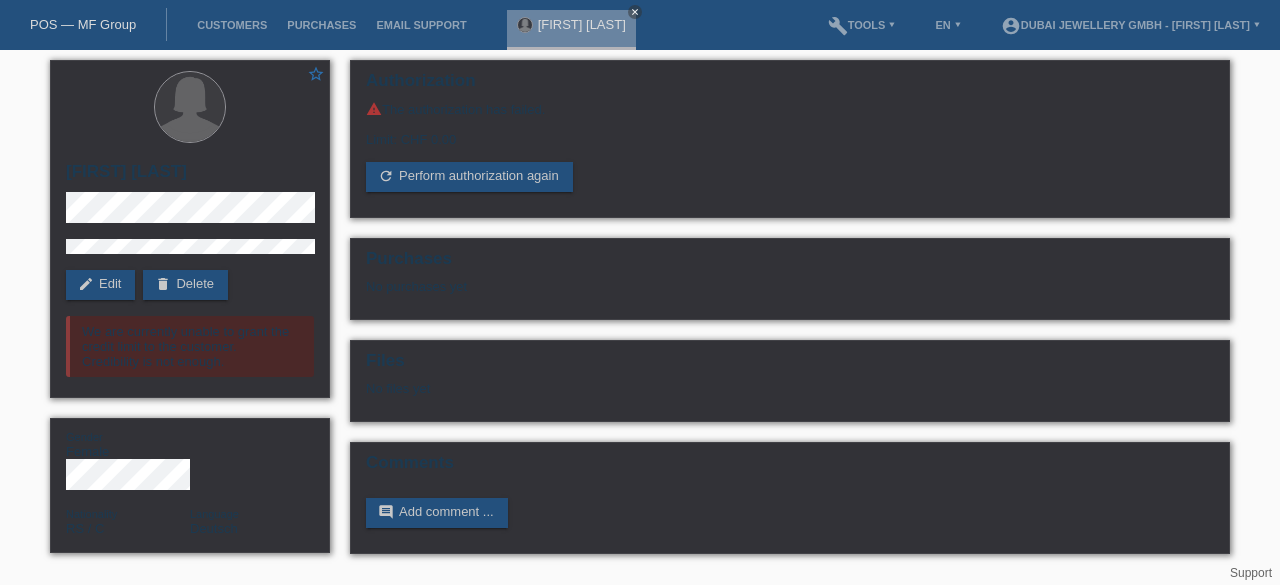 scroll, scrollTop: 0, scrollLeft: 0, axis: both 